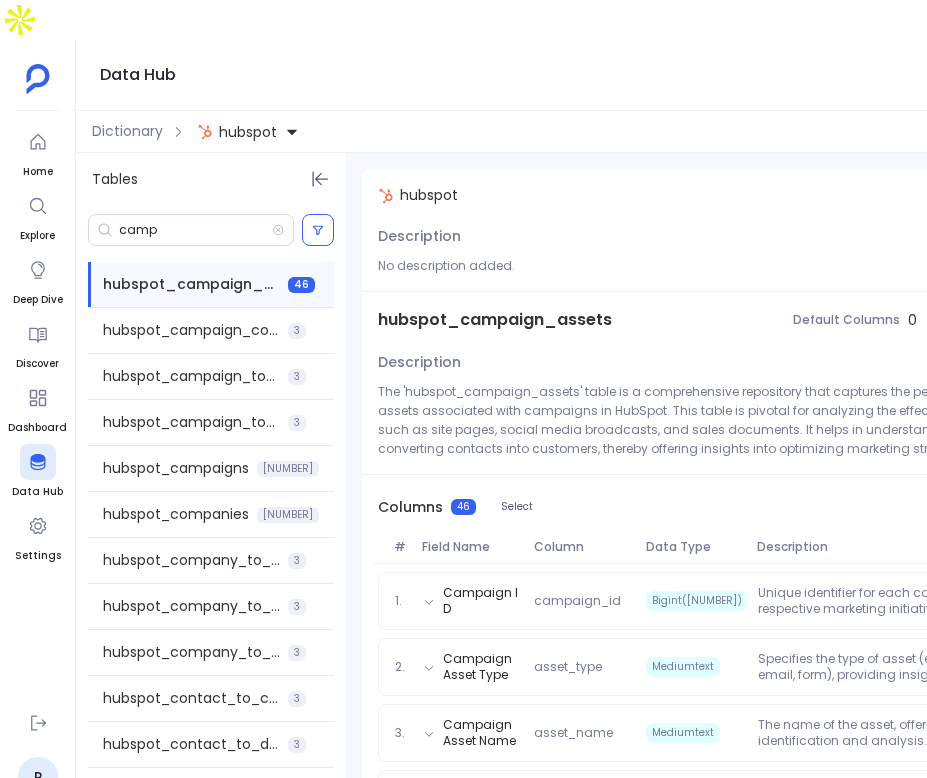 scroll, scrollTop: 0, scrollLeft: 0, axis: both 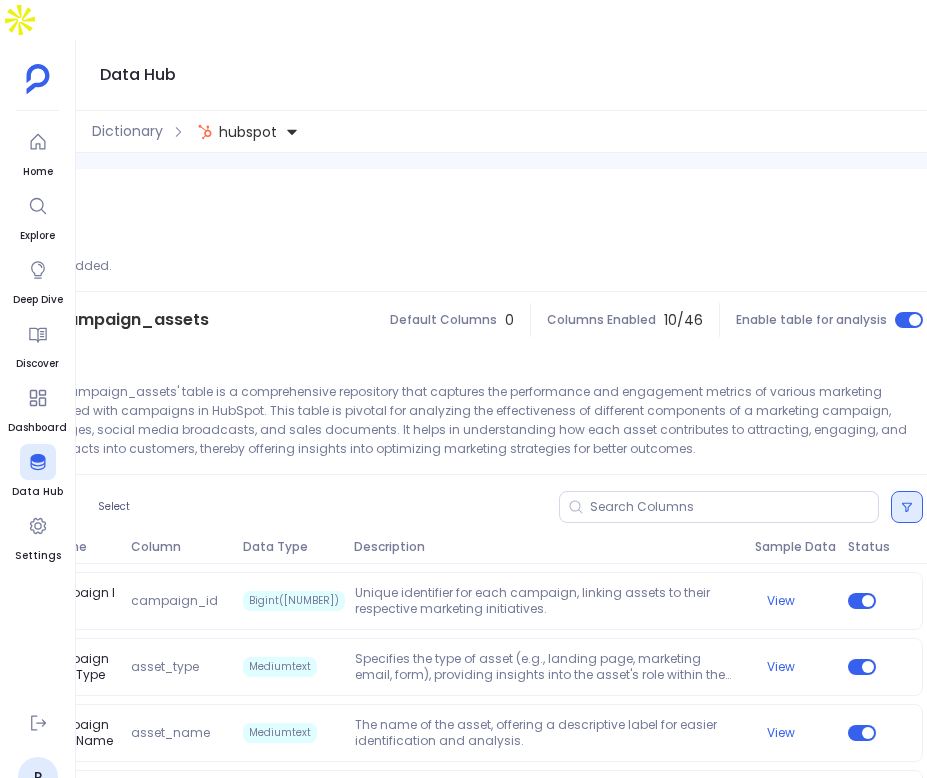 click at bounding box center [907, 507] 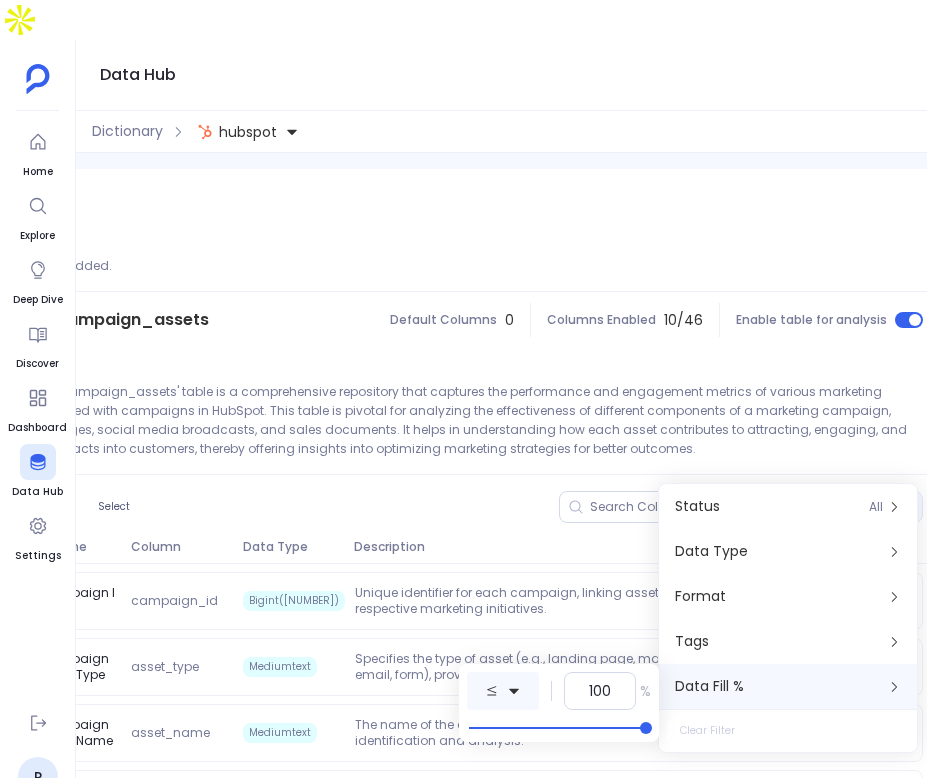 click at bounding box center [492, 691] 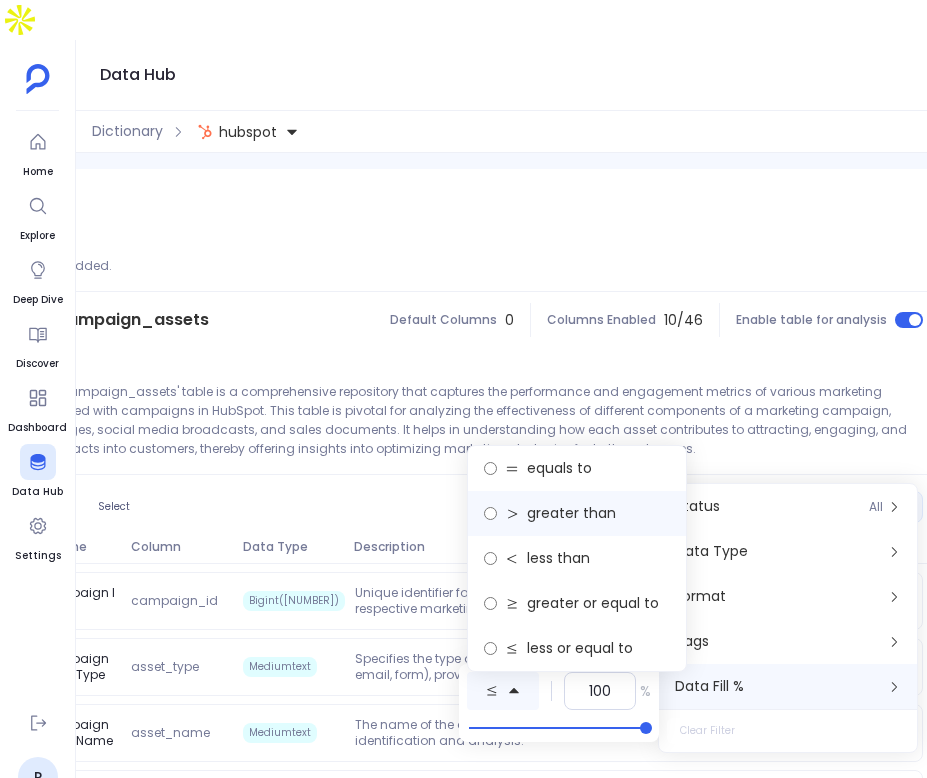 click on "greater than" at bounding box center (559, 468) 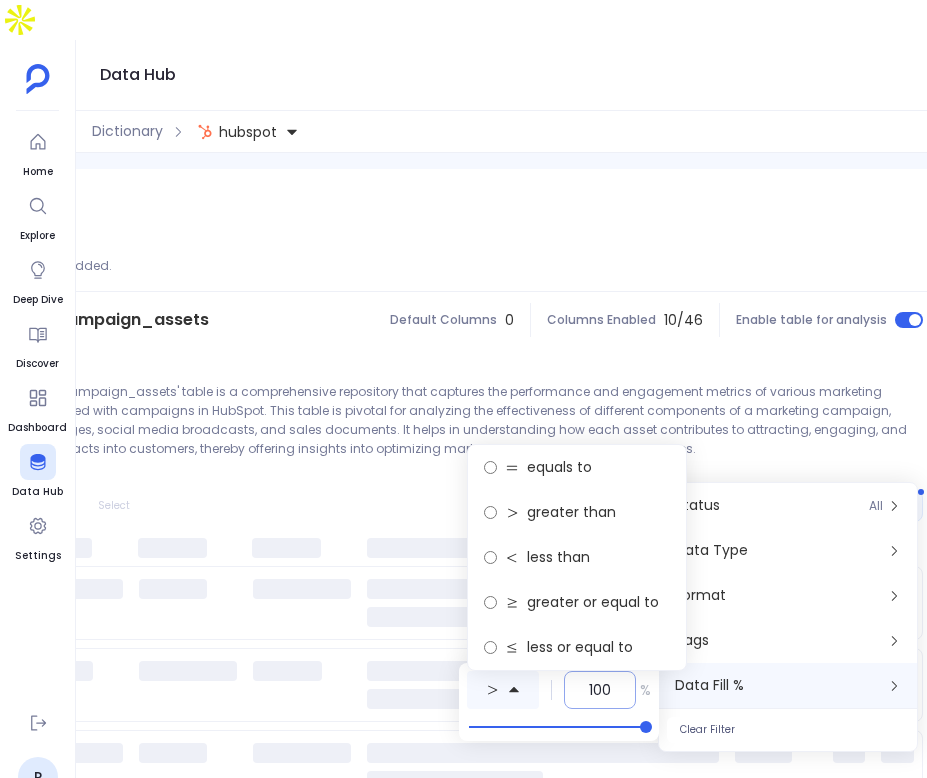 click on "100" at bounding box center [600, 690] 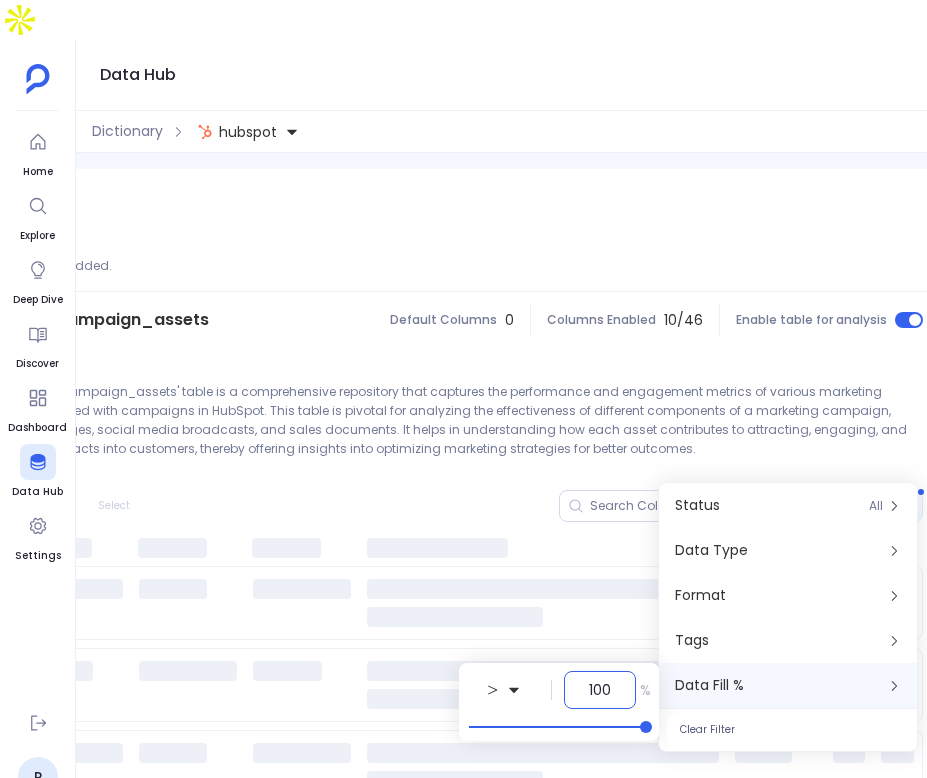 click on "100" at bounding box center (600, 690) 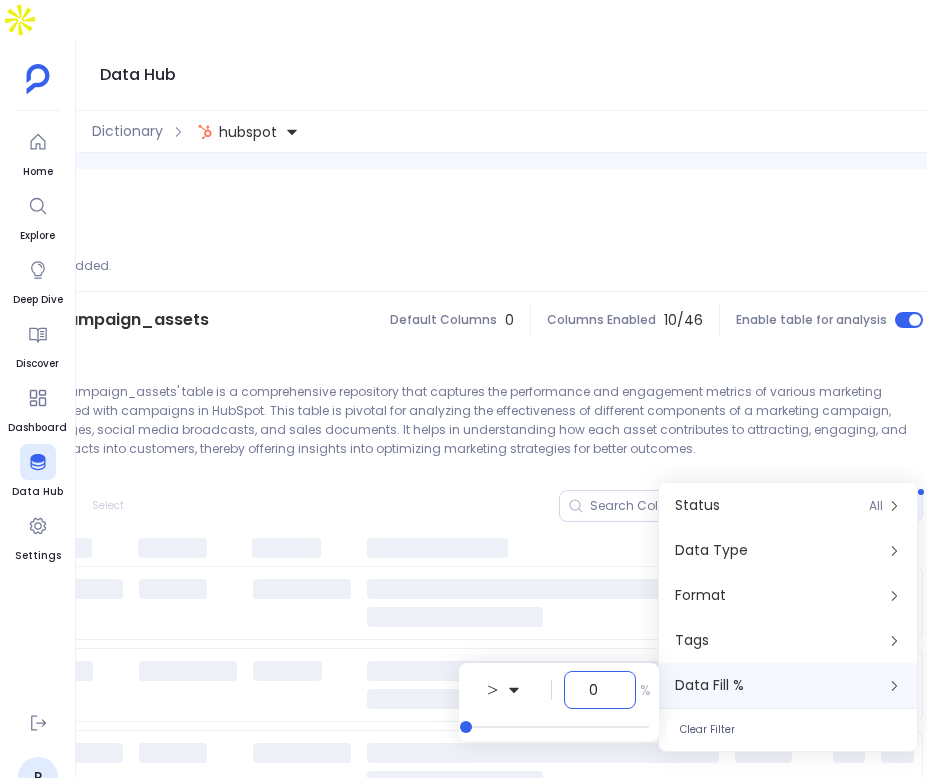 type on "0" 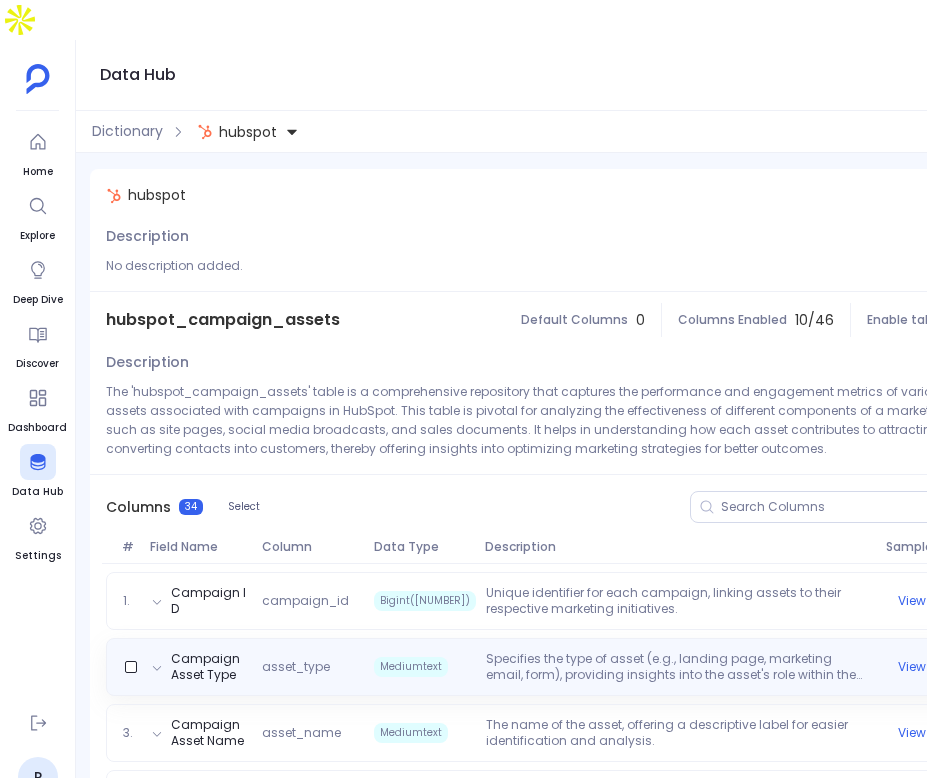 scroll, scrollTop: 0, scrollLeft: 194, axis: horizontal 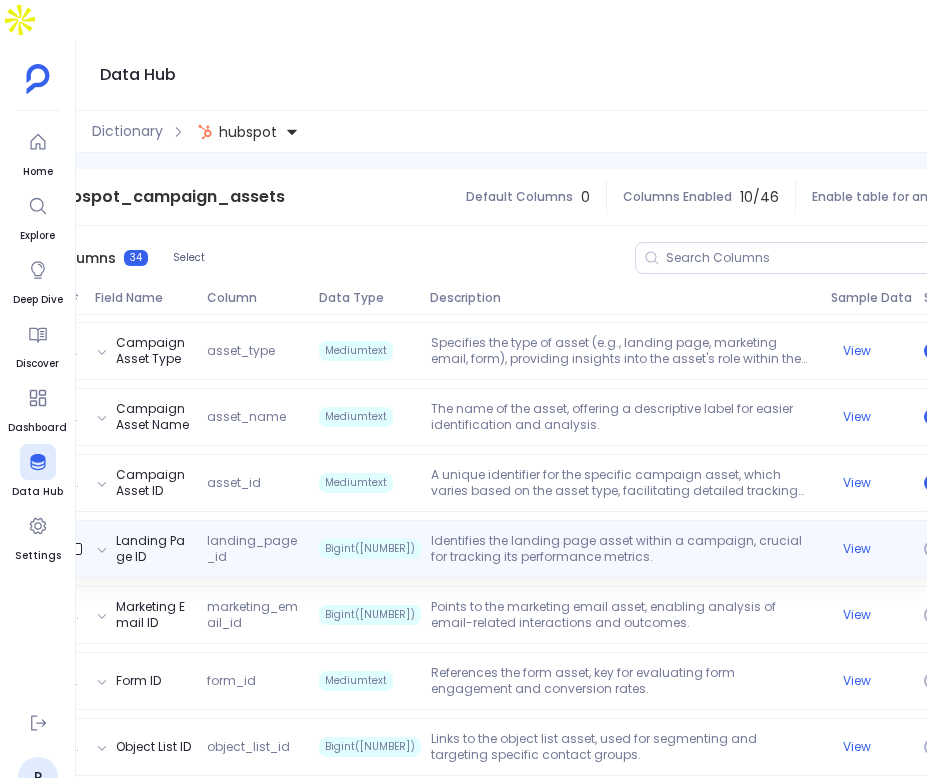 click on "Identifies the landing page asset within a campaign, crucial for tracking its performance metrics." at bounding box center [623, 549] 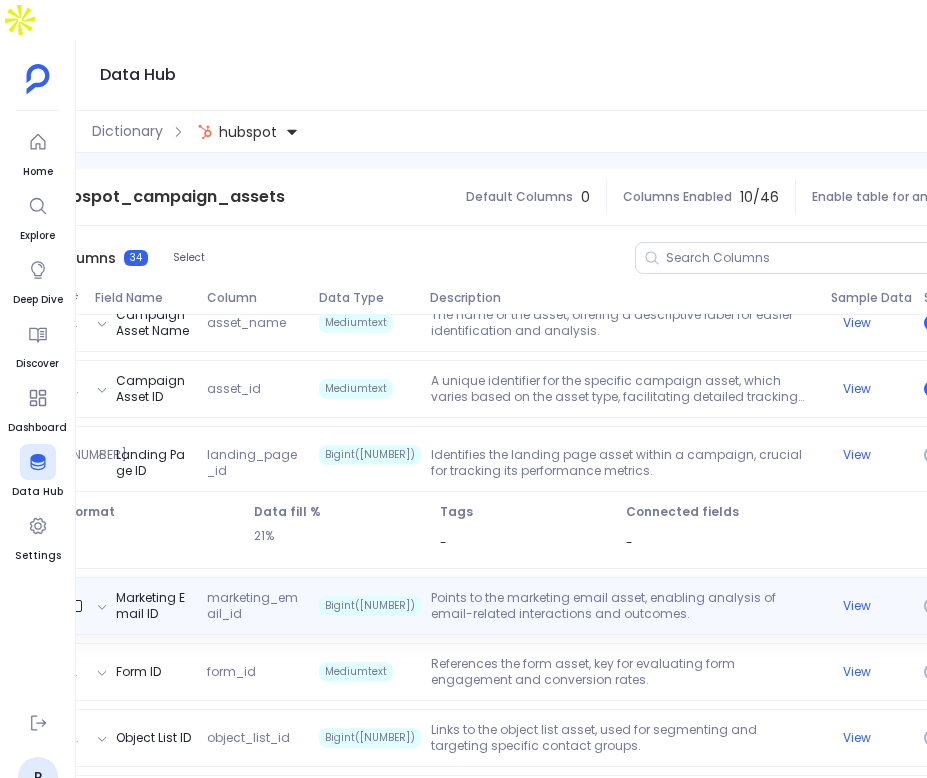 scroll, scrollTop: 404, scrollLeft: 0, axis: vertical 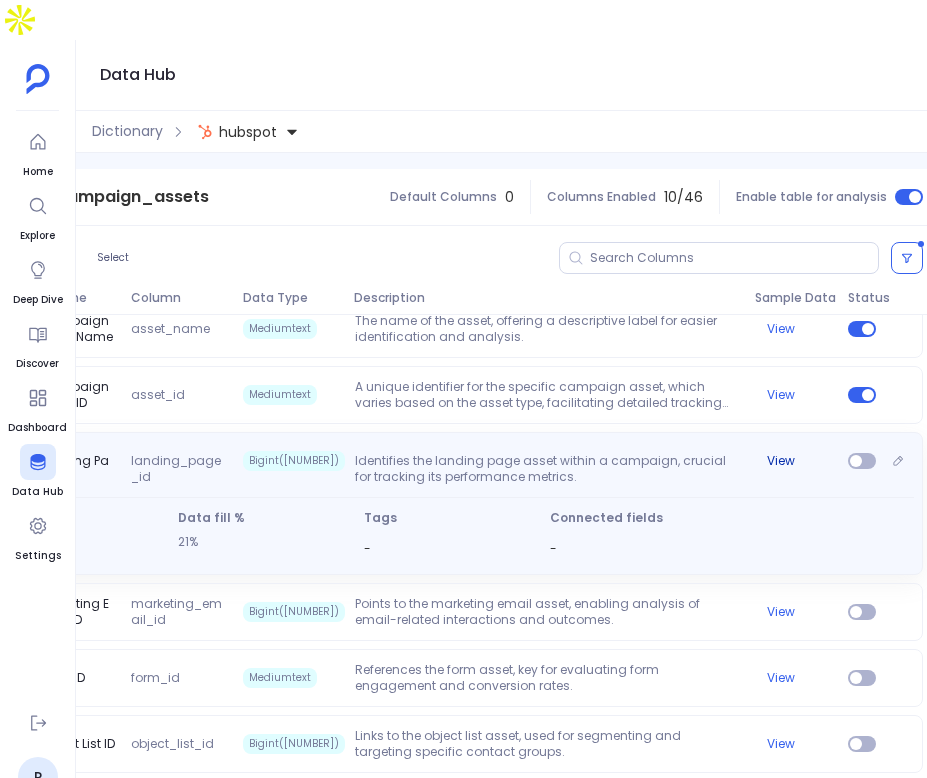 click on "View" at bounding box center (781, 461) 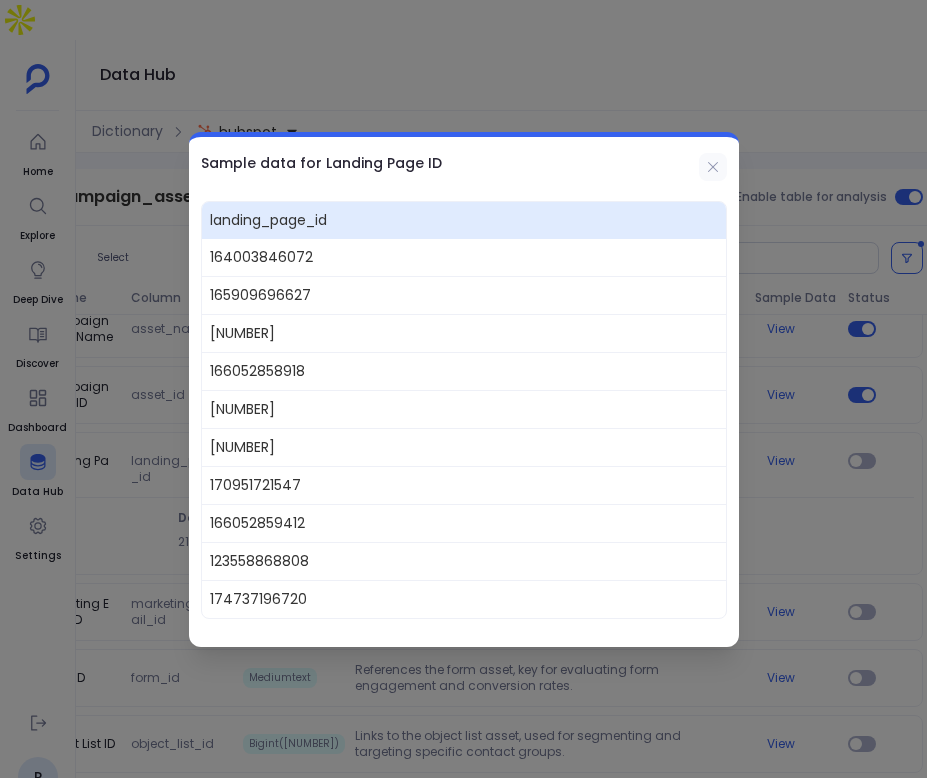 click at bounding box center (713, 167) 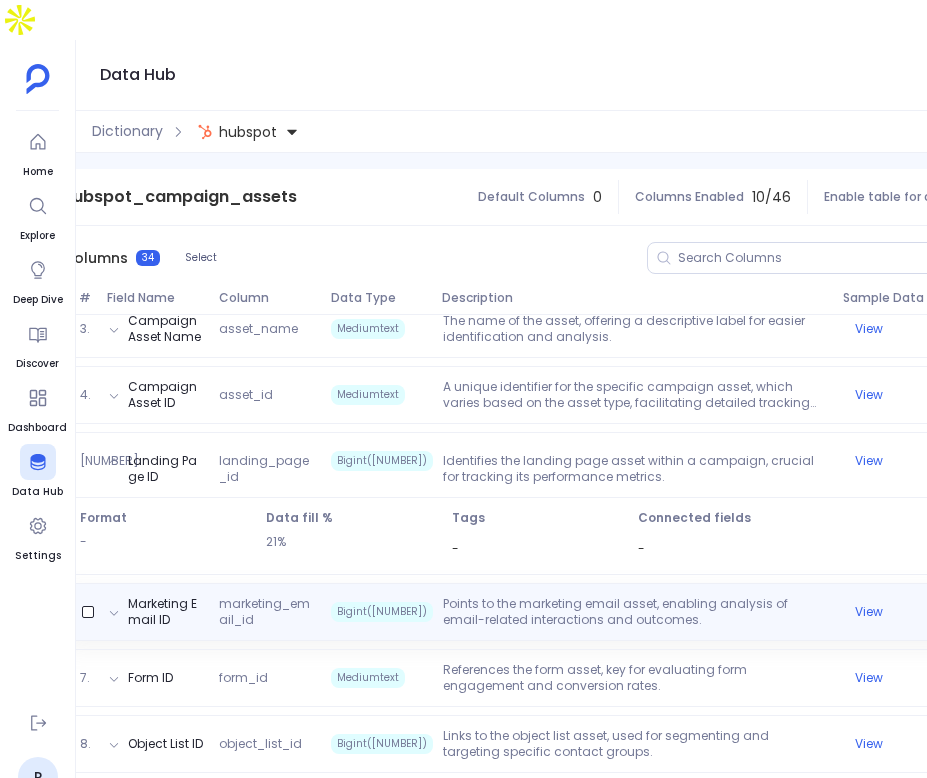 scroll, scrollTop: 0, scrollLeft: 213, axis: horizontal 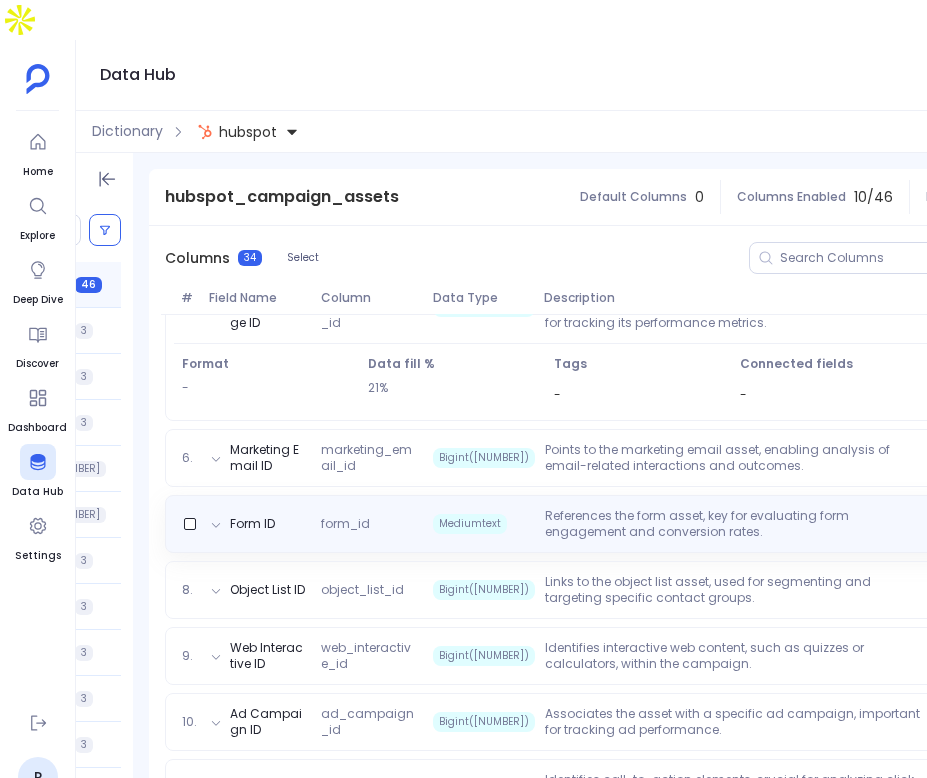 click on "References the form asset, key for evaluating form engagement and conversion rates." at bounding box center (737, 524) 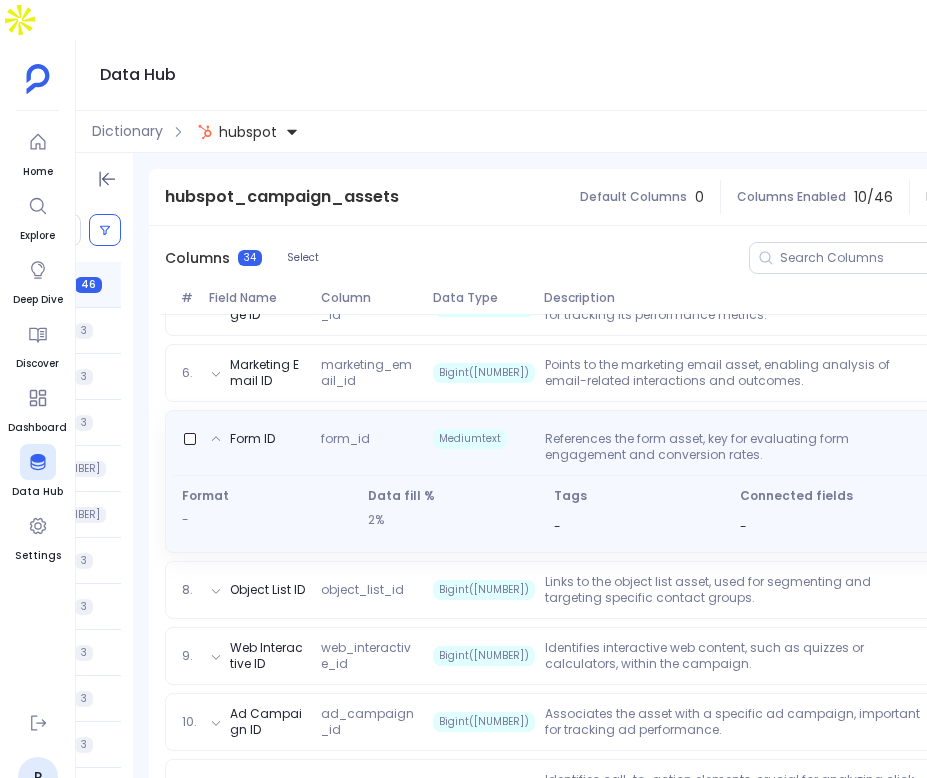 scroll, scrollTop: 0, scrollLeft: 403, axis: horizontal 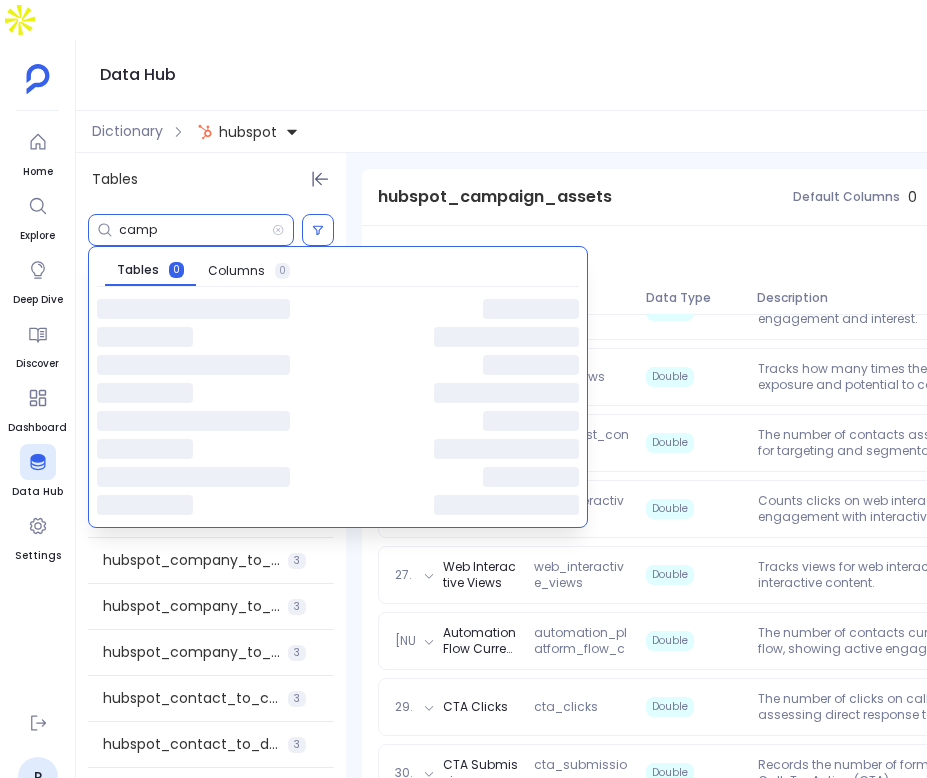 click on "camp" at bounding box center [195, 230] 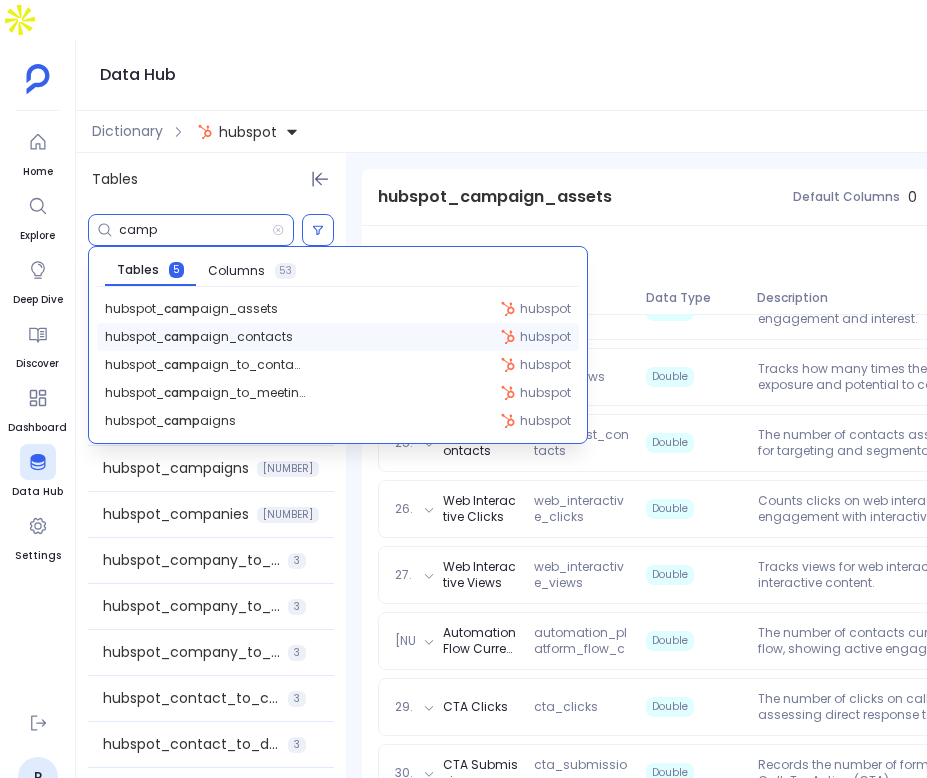 click on "hubspot_ camp aign_contacts hubspot" at bounding box center (338, 337) 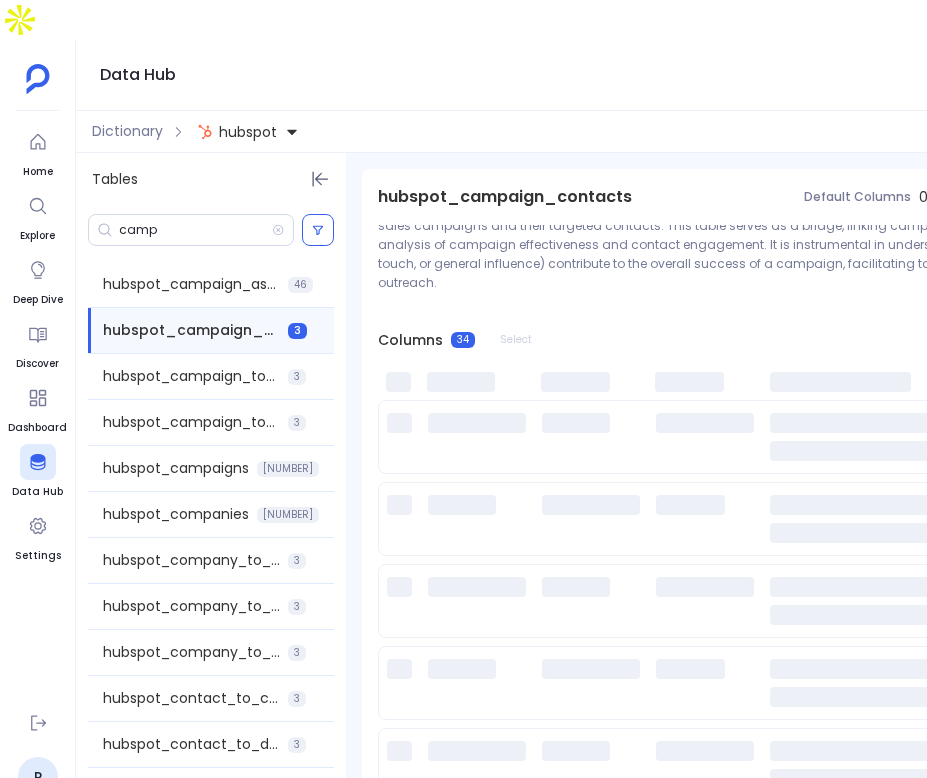scroll 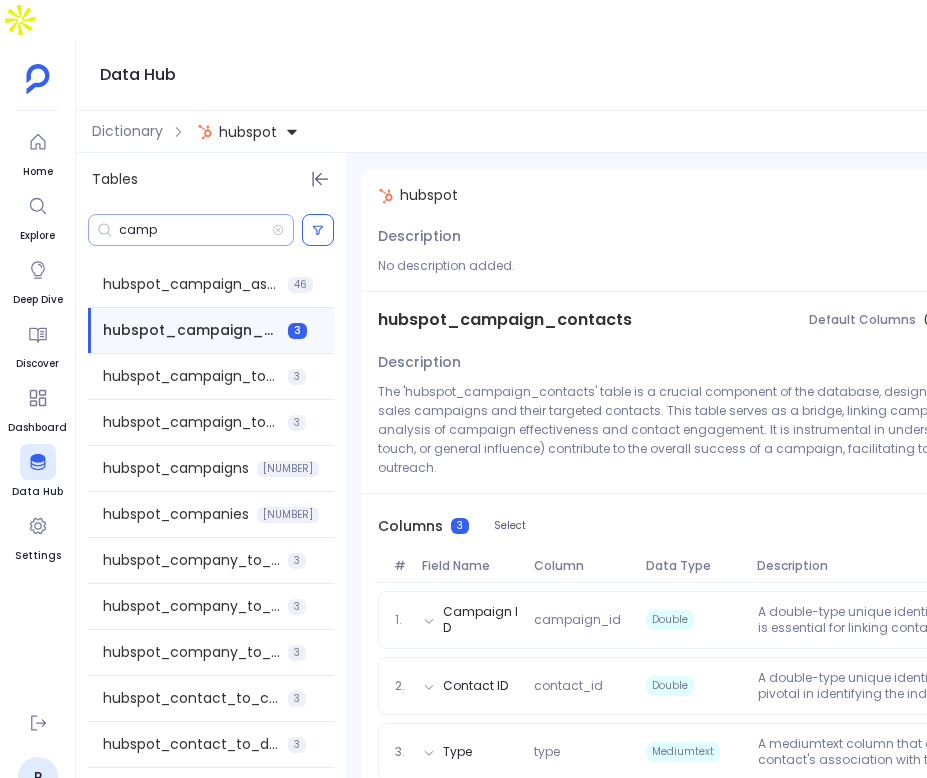 click on "camp" at bounding box center (195, 230) 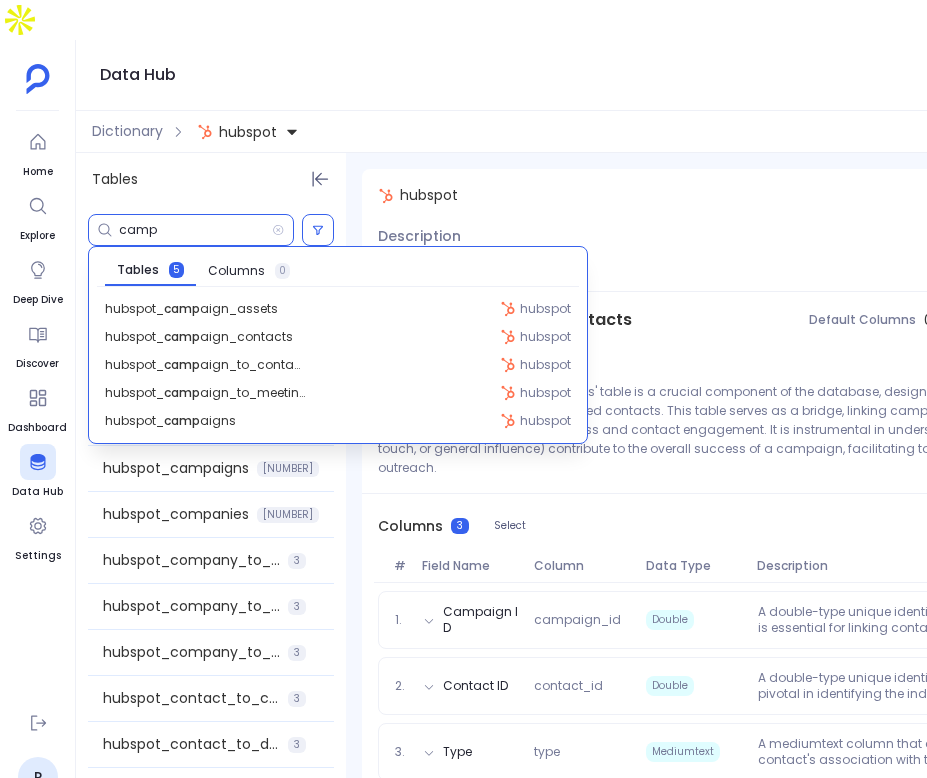 click on "camp" at bounding box center (195, 230) 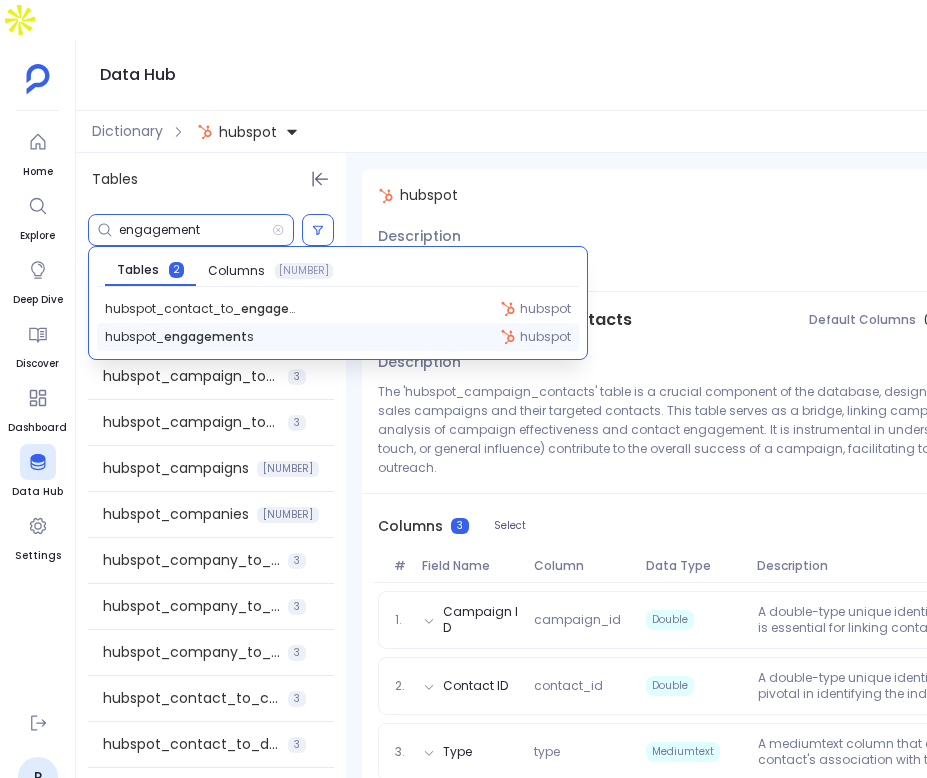 type on "engagement" 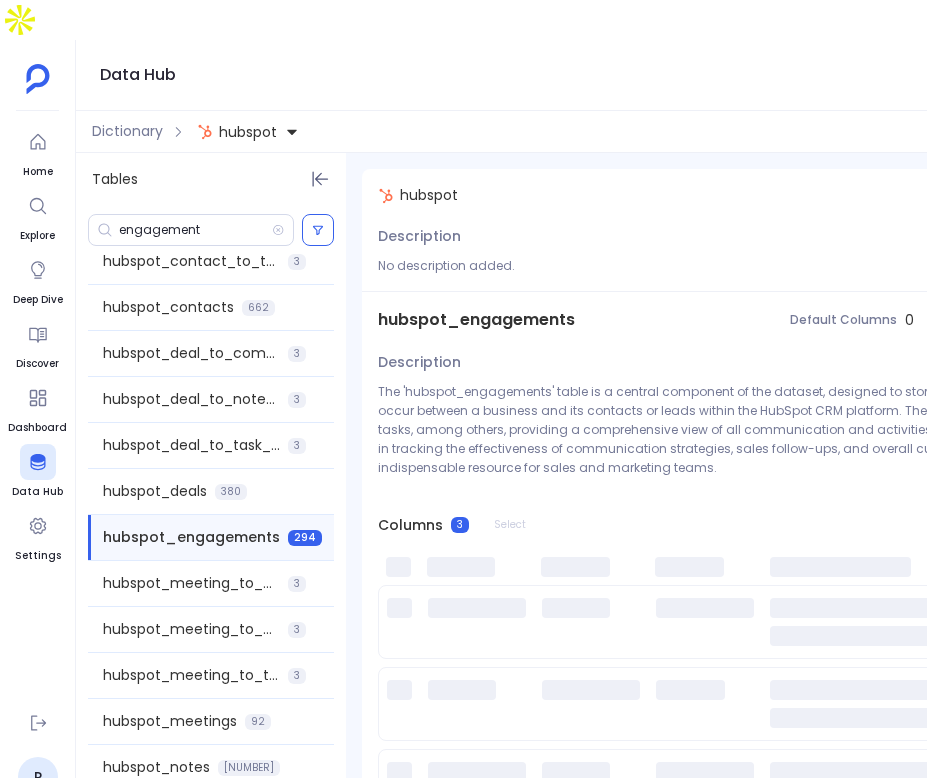 scroll, scrollTop: 622, scrollLeft: 0, axis: vertical 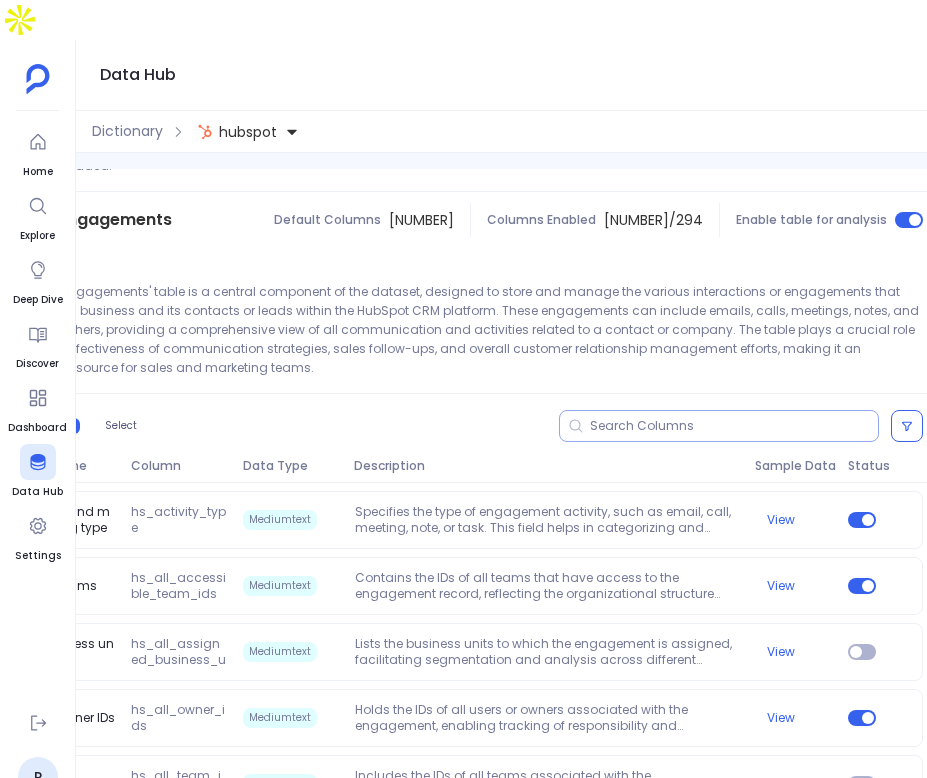 click at bounding box center [734, 426] 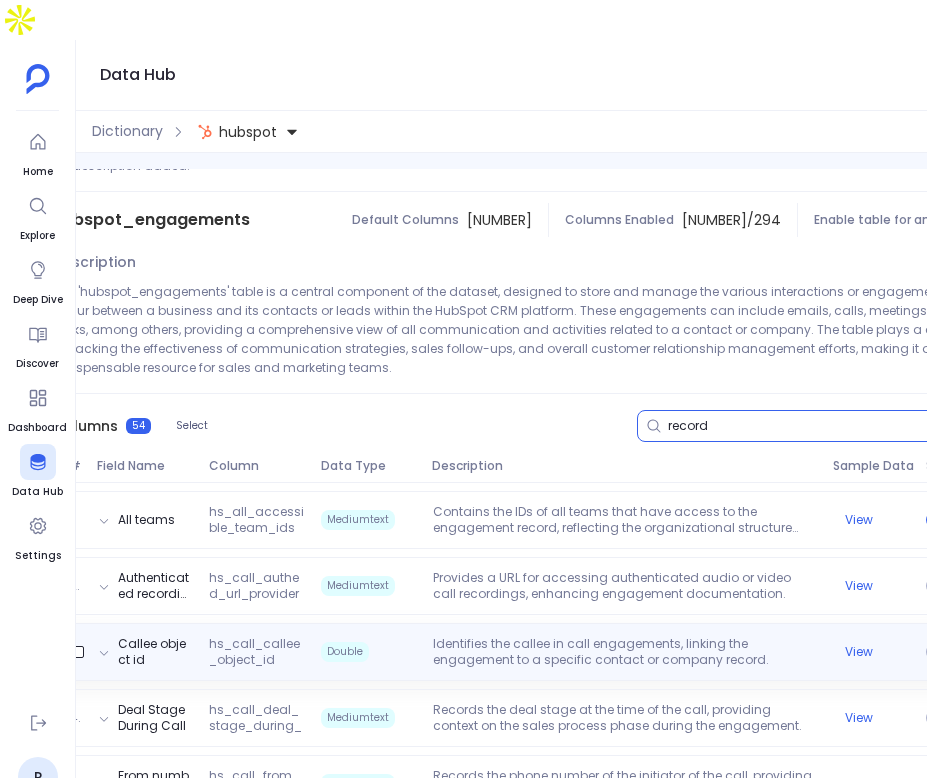 scroll, scrollTop: 0, scrollLeft: 248, axis: horizontal 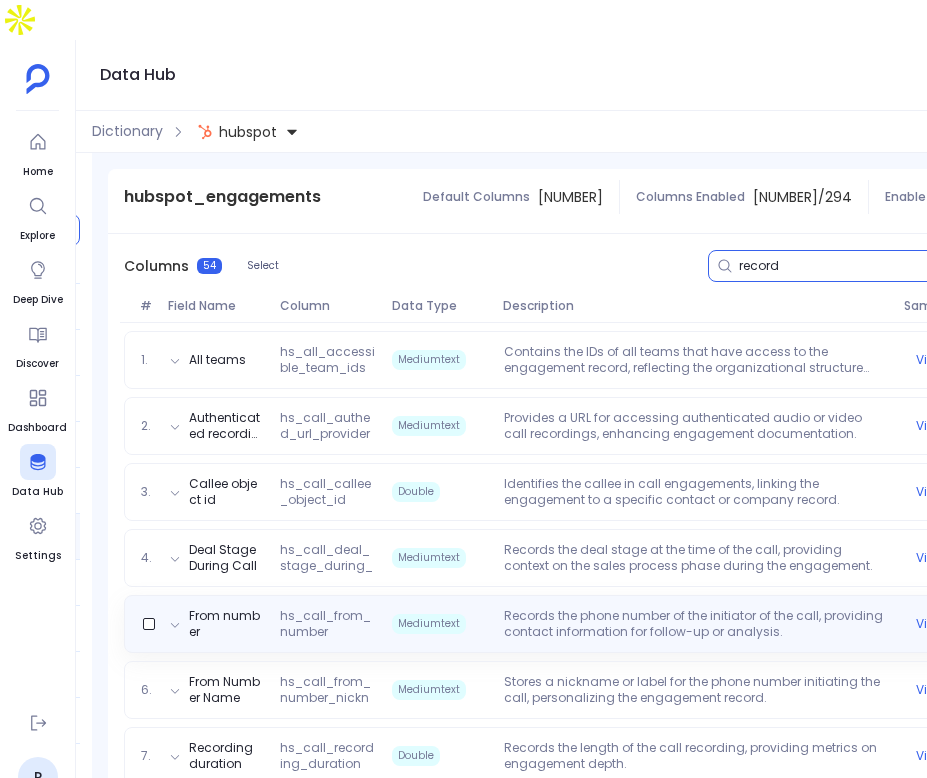 type on "record" 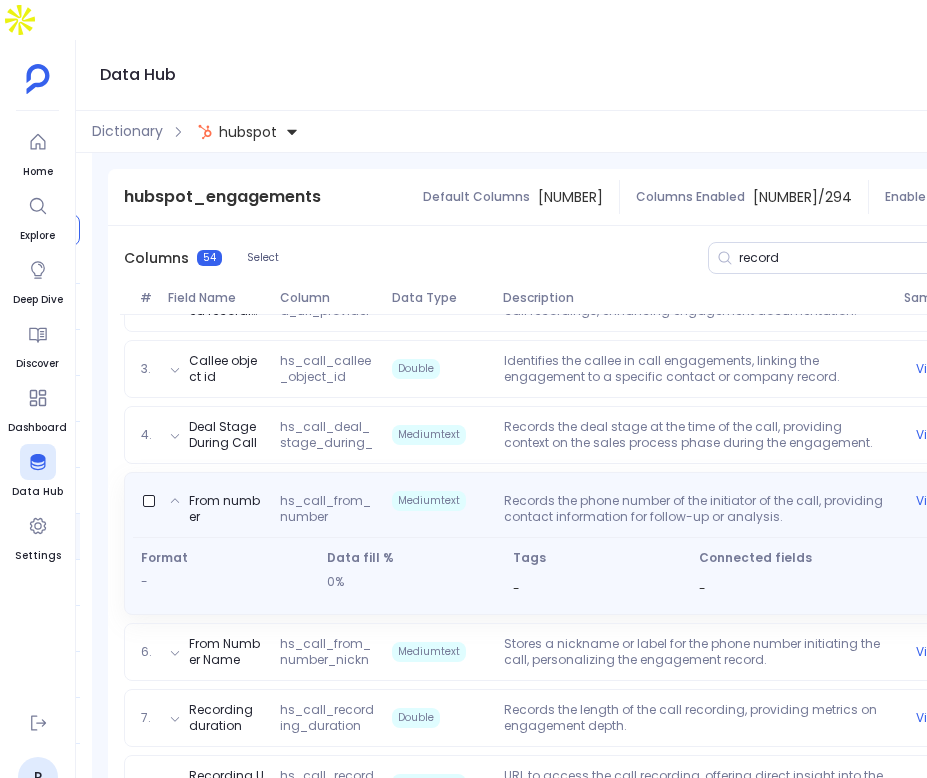 scroll, scrollTop: 412, scrollLeft: 0, axis: vertical 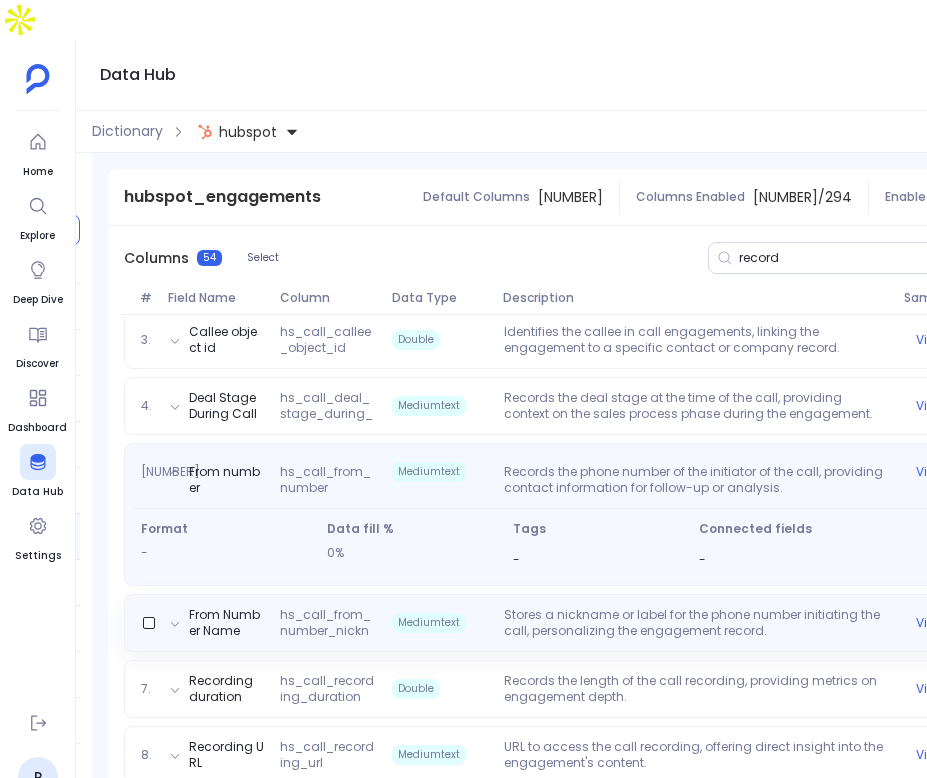 click on "Stores a nickname or label for the phone number initiating the call, personalizing the engagement record." at bounding box center [696, 623] 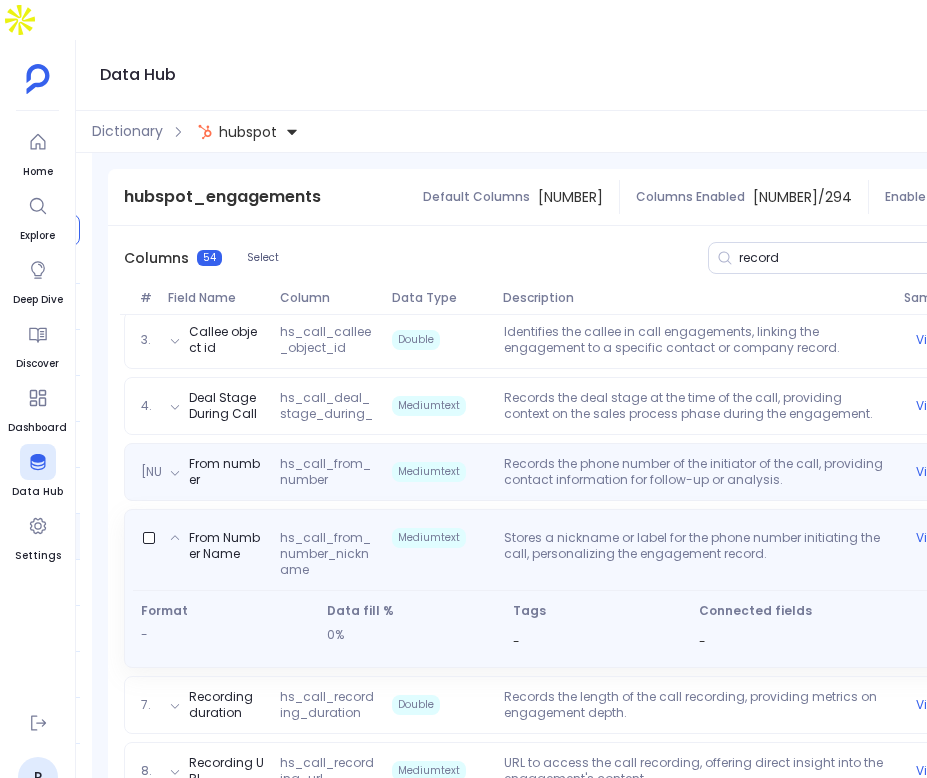 scroll, scrollTop: 0, scrollLeft: 403, axis: horizontal 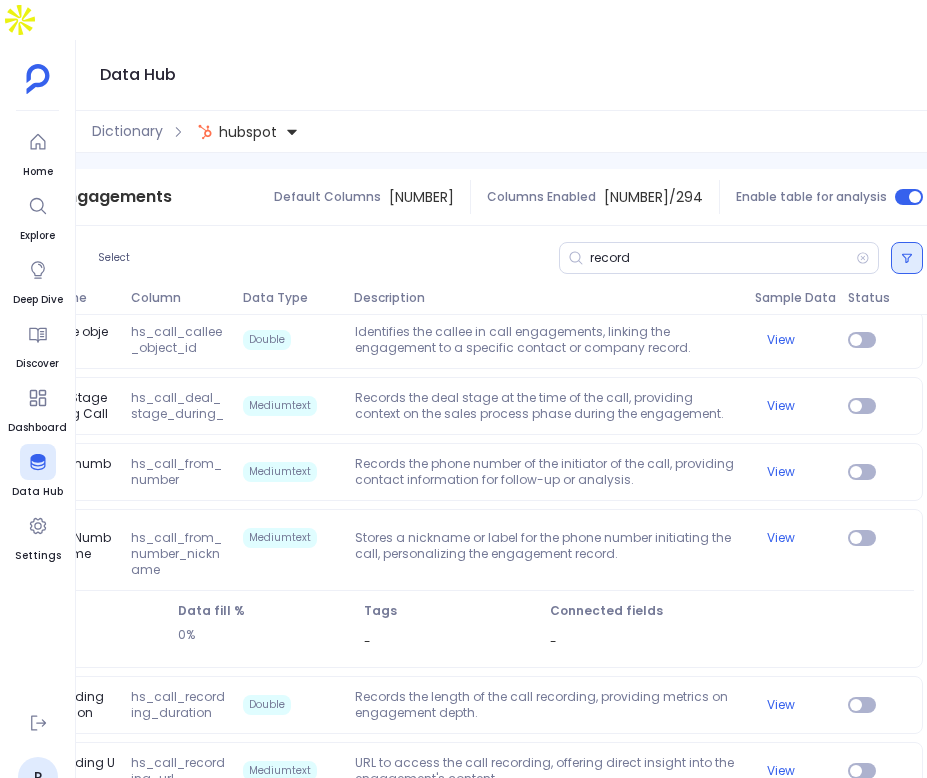 click at bounding box center (907, 258) 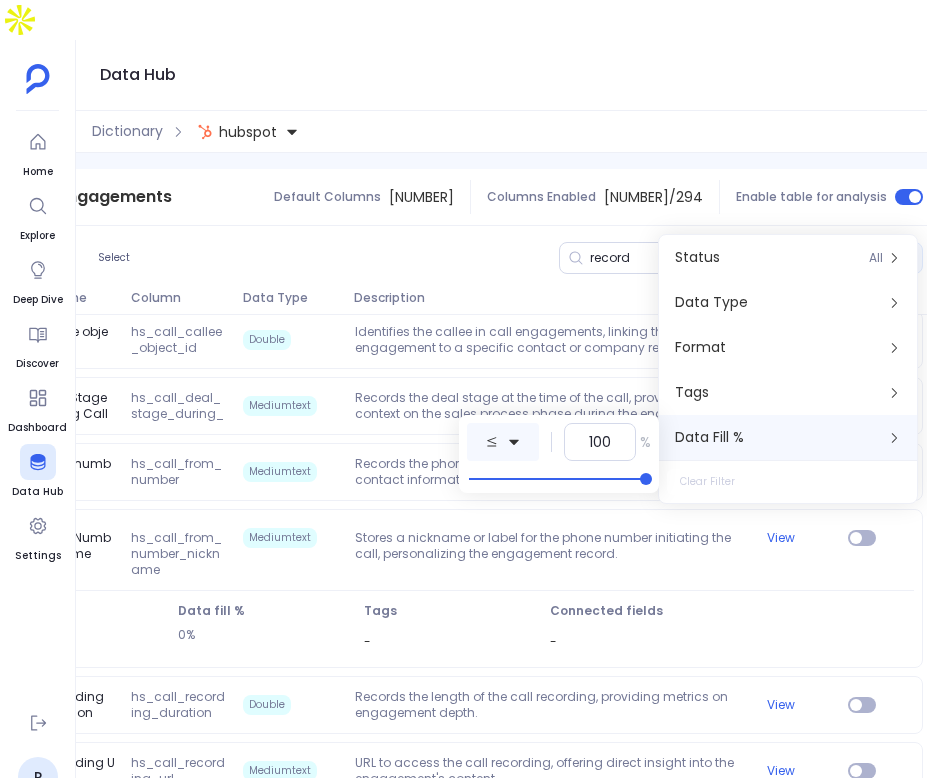 click at bounding box center [503, 442] 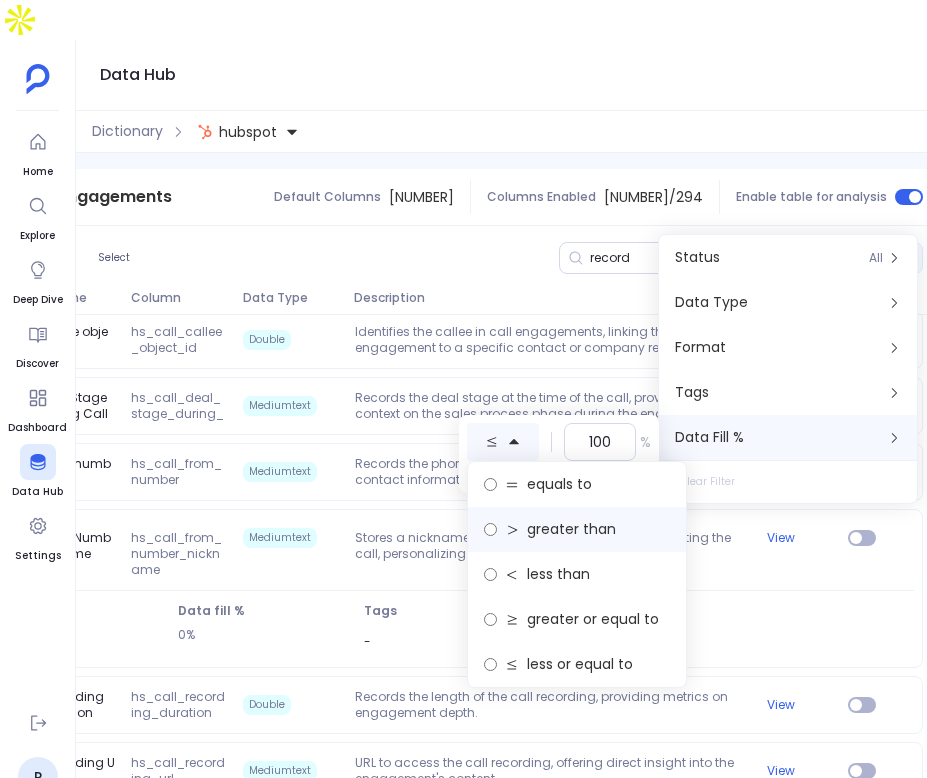 click on "greater than" at bounding box center [559, 484] 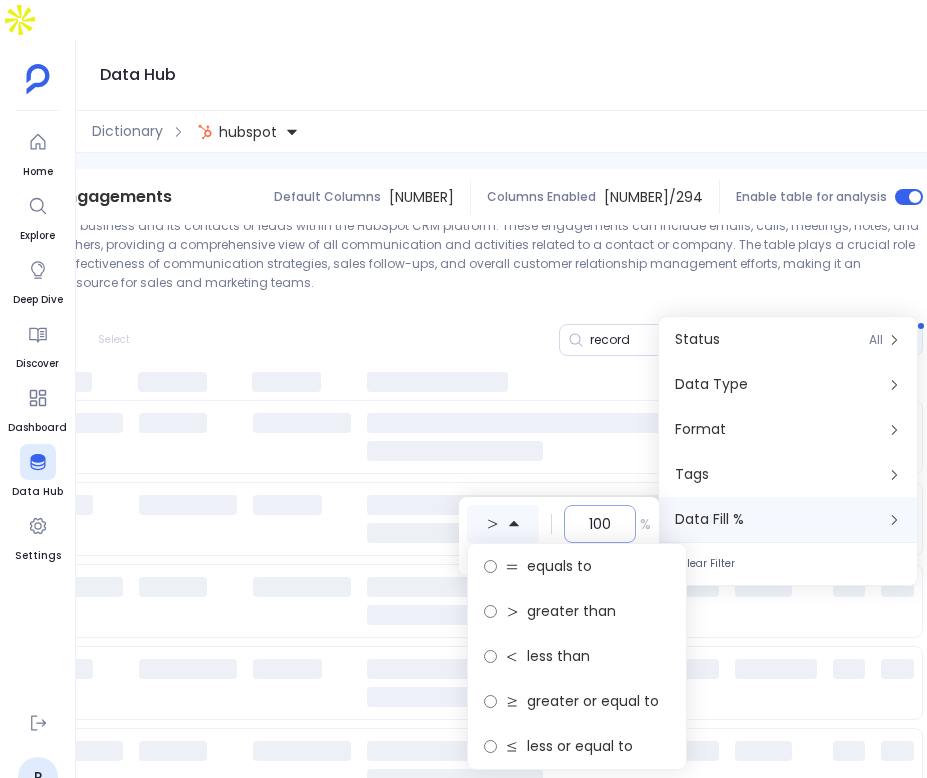 click on "100" at bounding box center (600, 524) 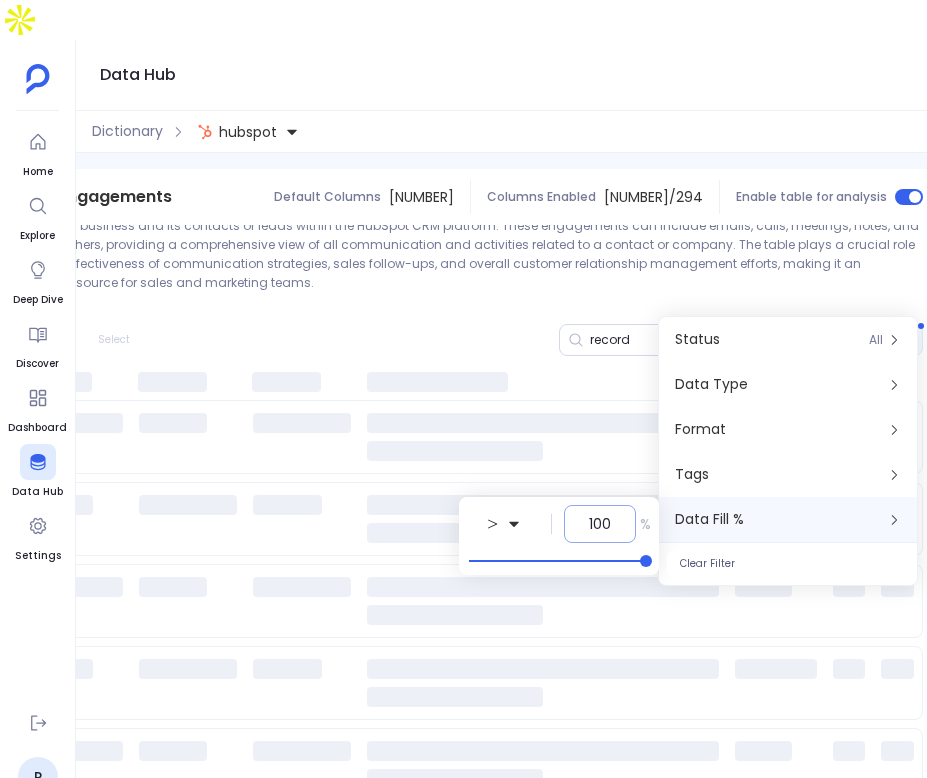 click on "100" at bounding box center [600, 524] 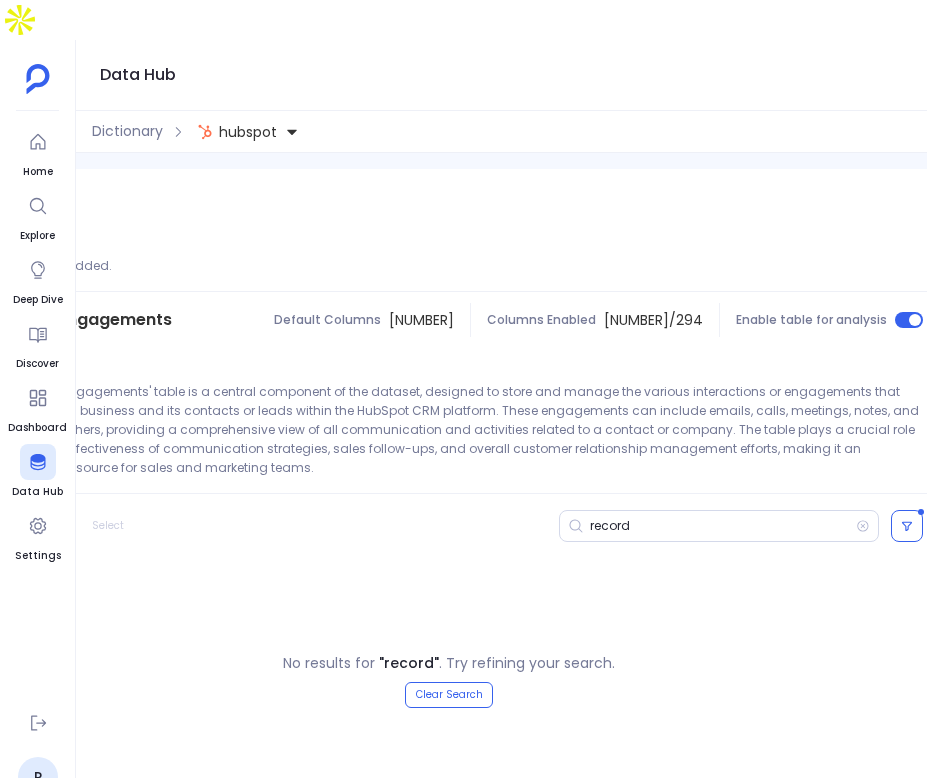 scroll, scrollTop: 0, scrollLeft: 0, axis: both 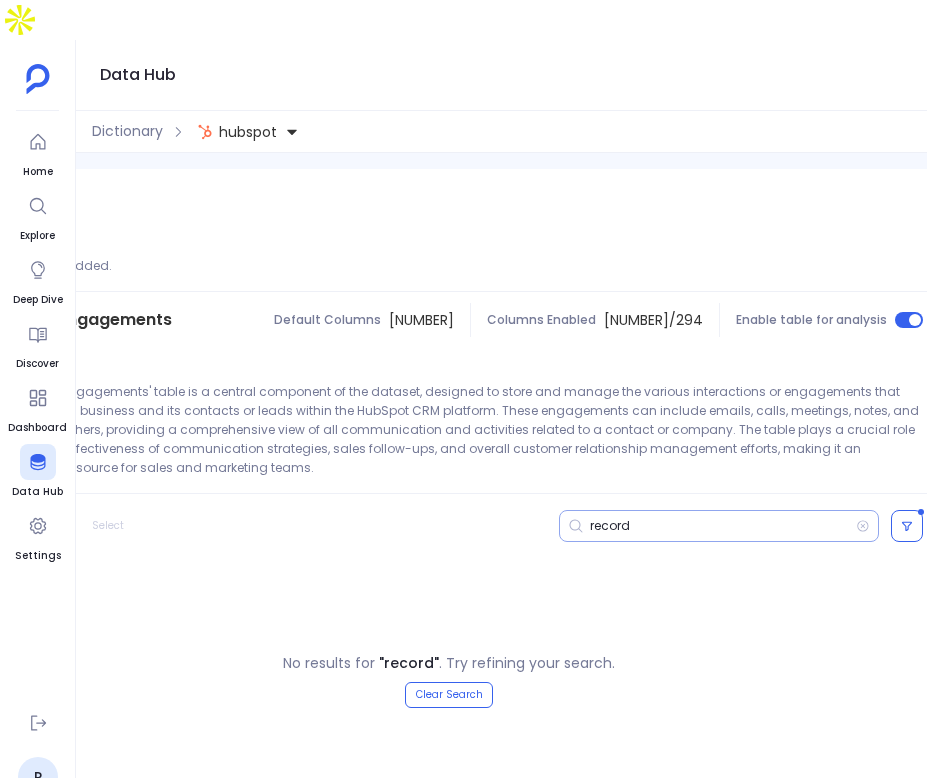 click on "record" at bounding box center (719, 526) 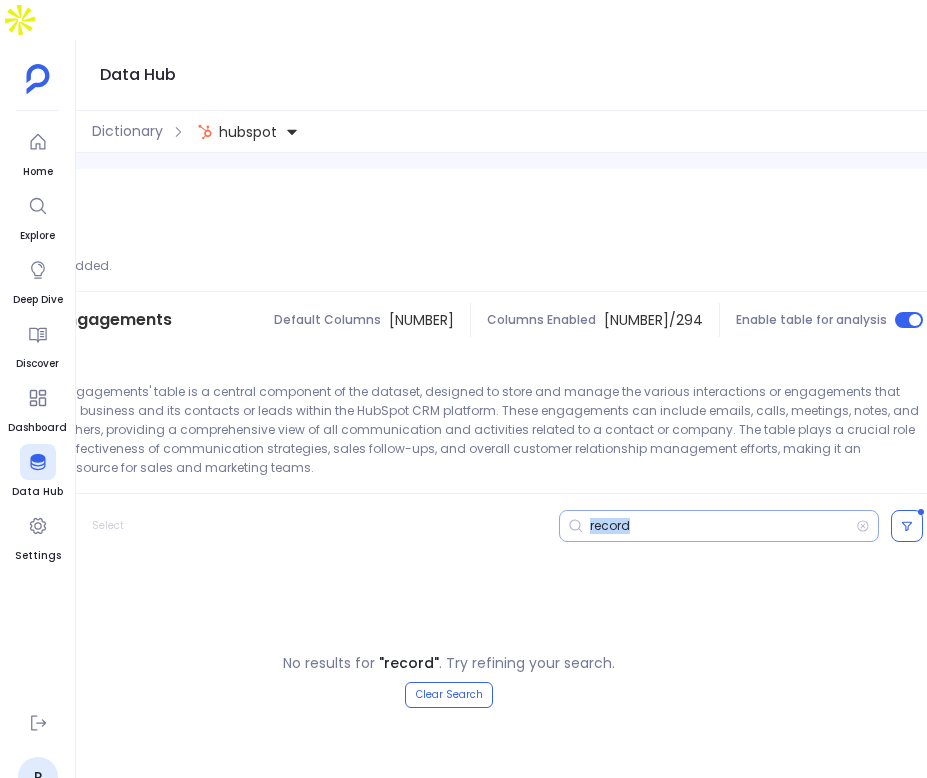 click on "record" at bounding box center [719, 526] 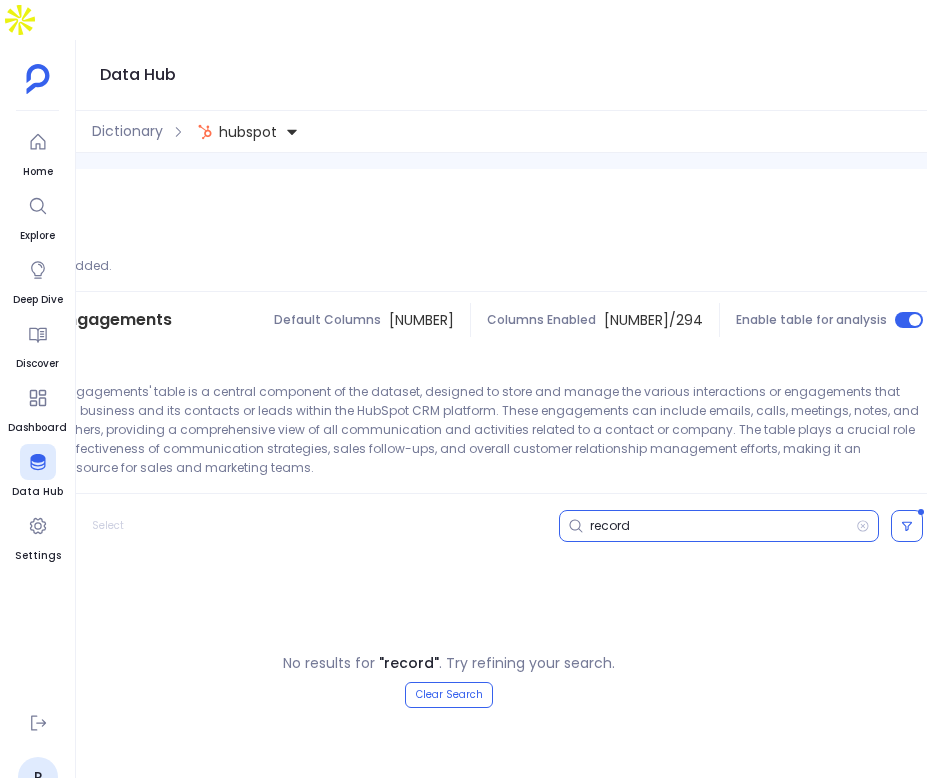 click on "record" at bounding box center (723, 526) 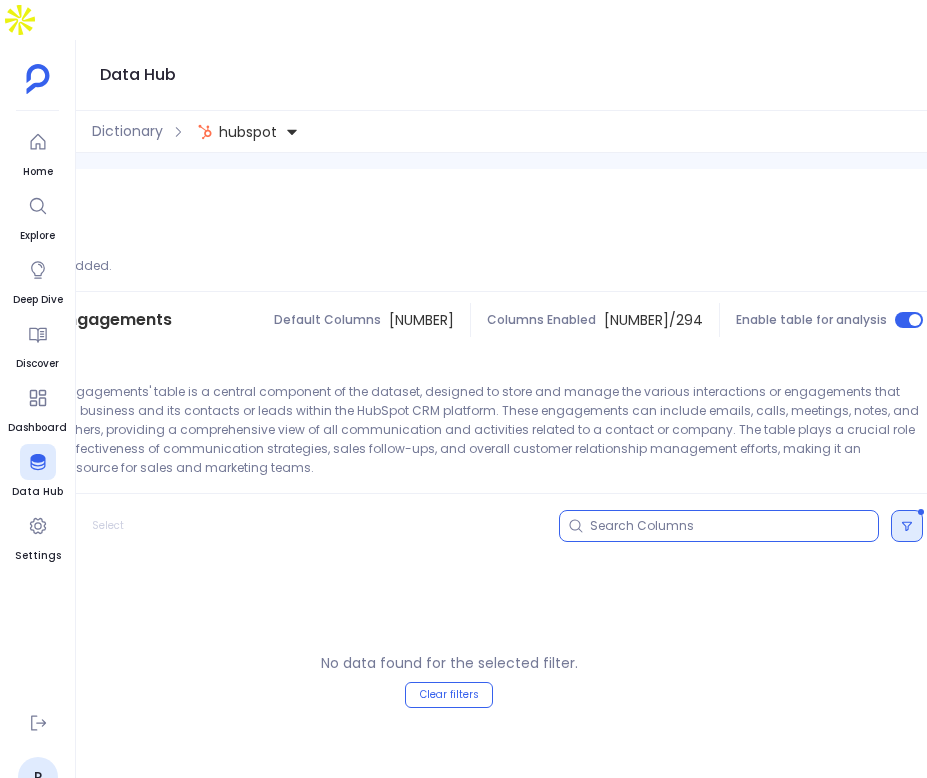 type 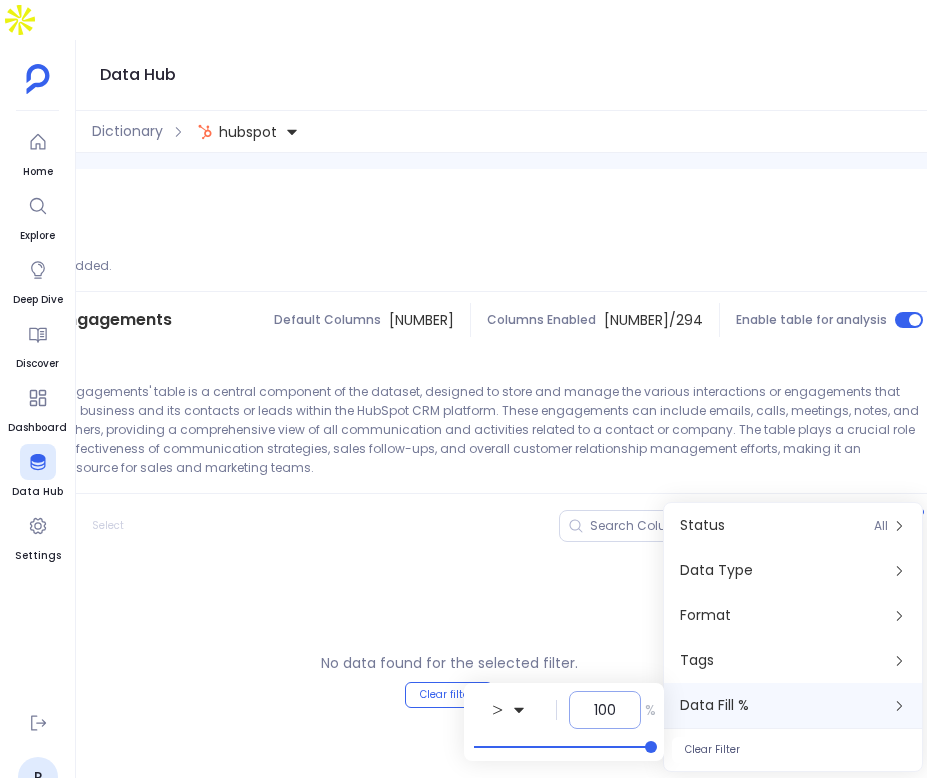 click on "100" at bounding box center (605, 710) 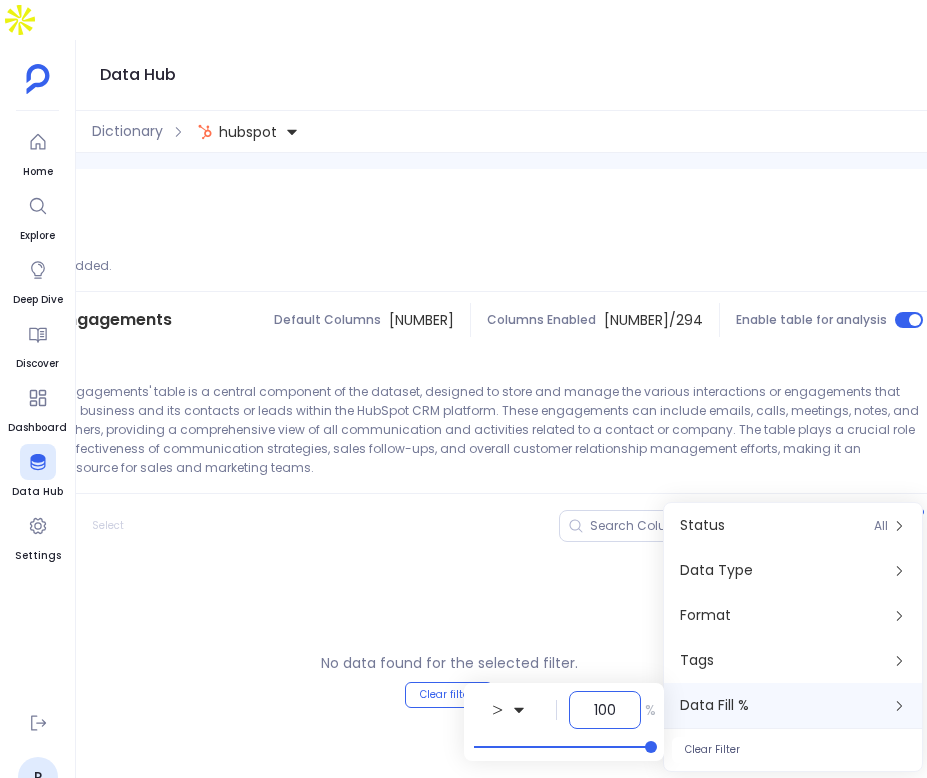 click on "100" at bounding box center (605, 710) 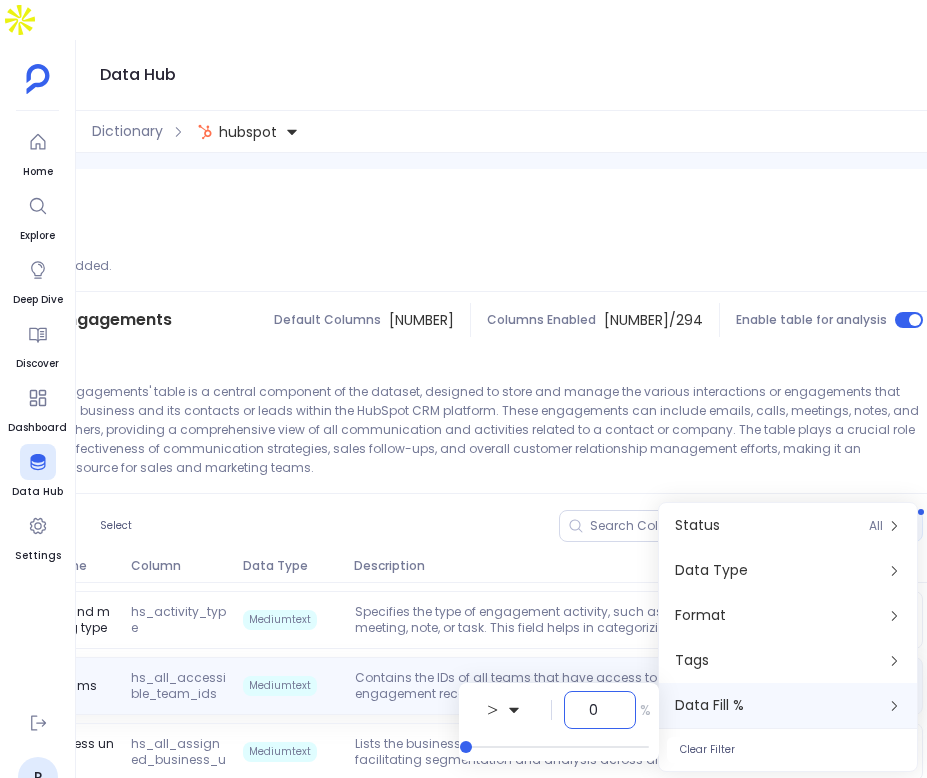 type on "0" 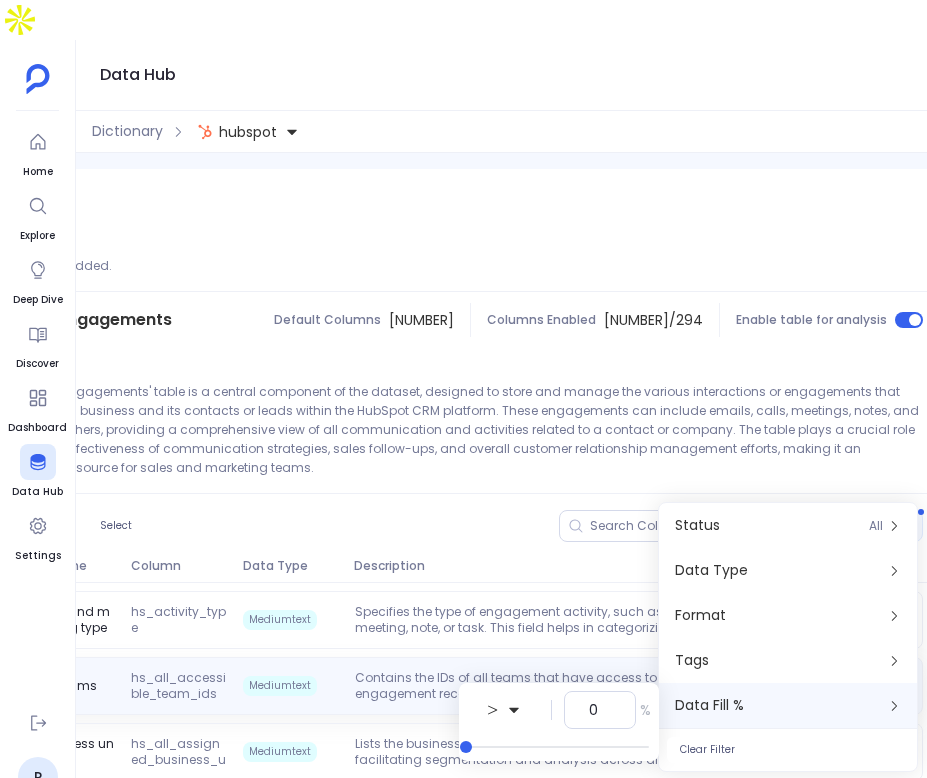 click on "Contains the IDs of all teams that have access to the engagement record, reflecting the organizational structure and access control settings." at bounding box center (547, 686) 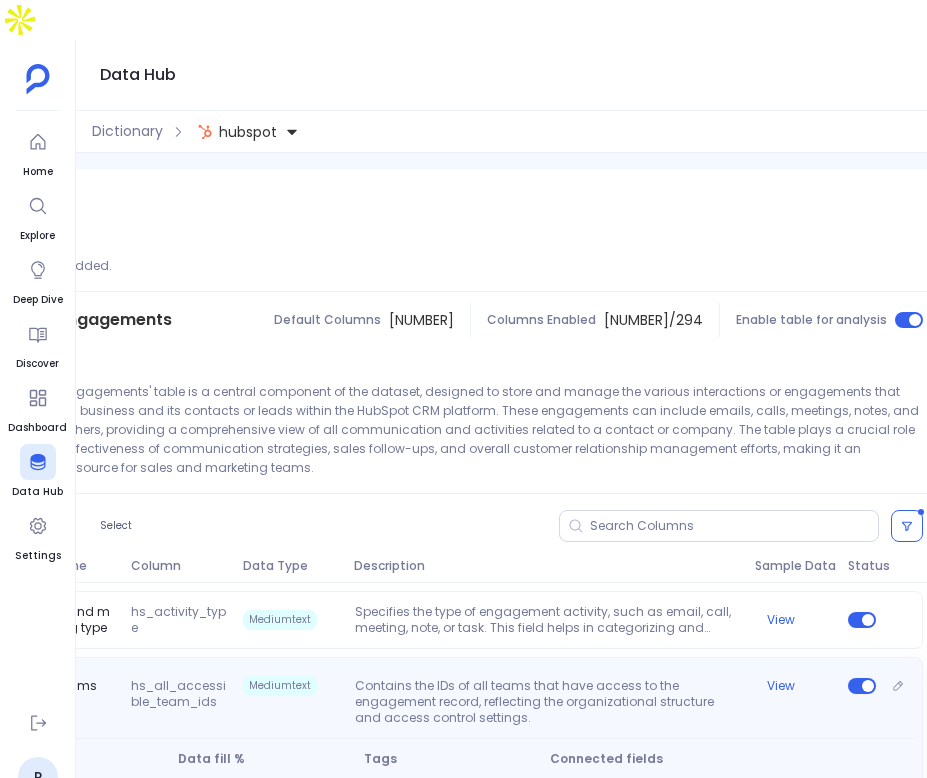 click on "Contains the IDs of all teams that have access to the engagement record, reflecting the organizational structure and access control settings." at bounding box center (547, 702) 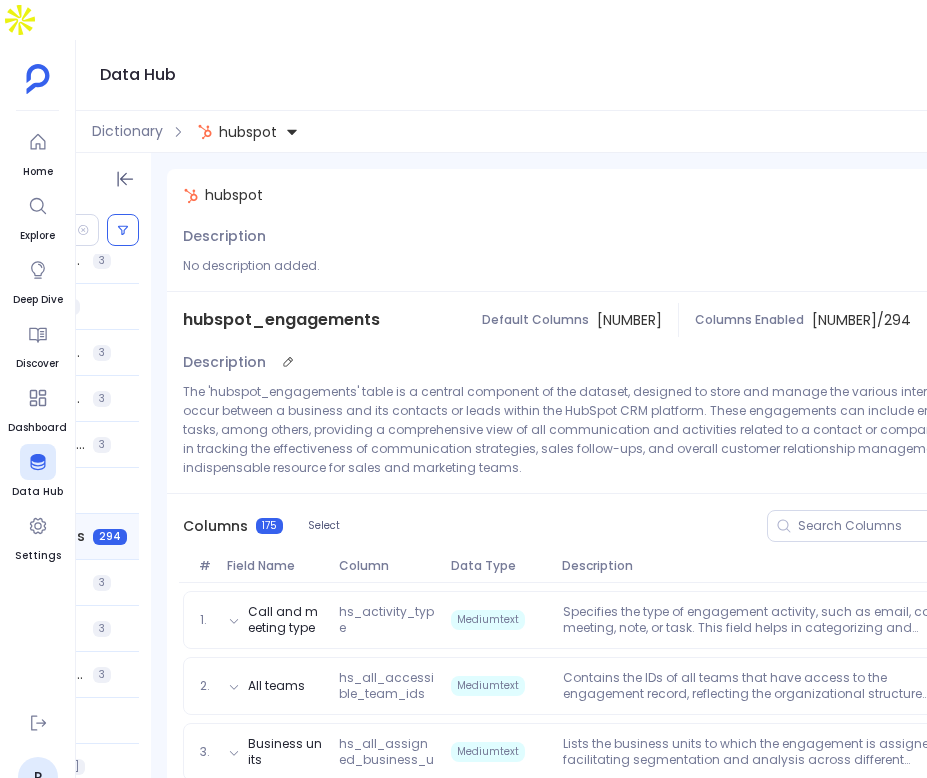 scroll, scrollTop: 0, scrollLeft: 156, axis: horizontal 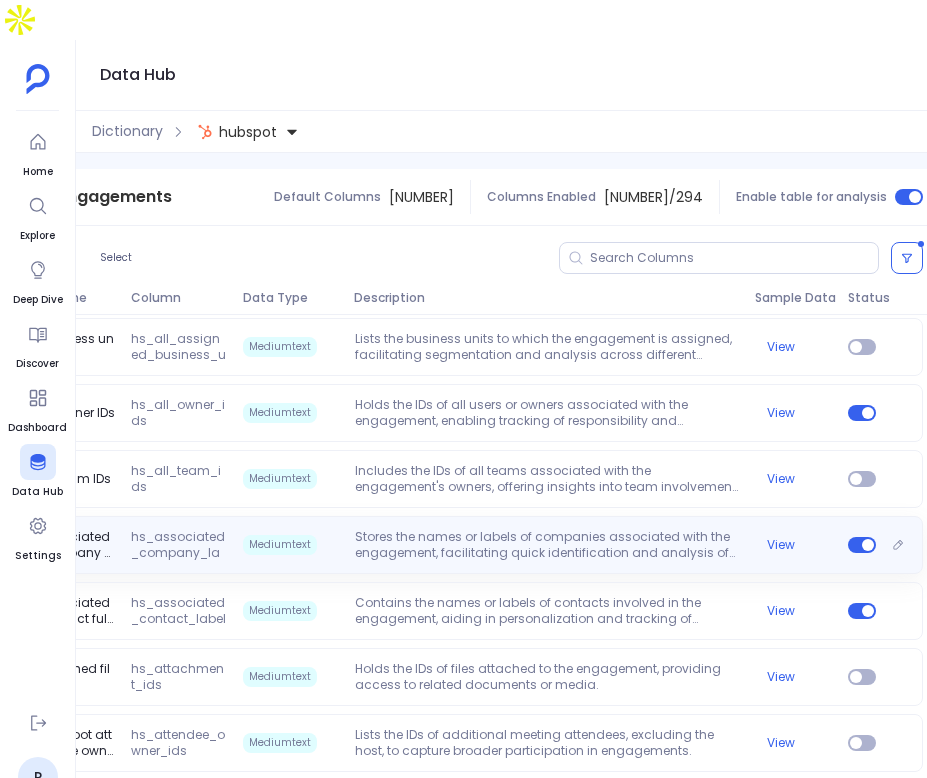 click on "Stores the names or labels of companies associated with the engagement, facilitating quick identification and analysis of company-related interactions." at bounding box center (547, 545) 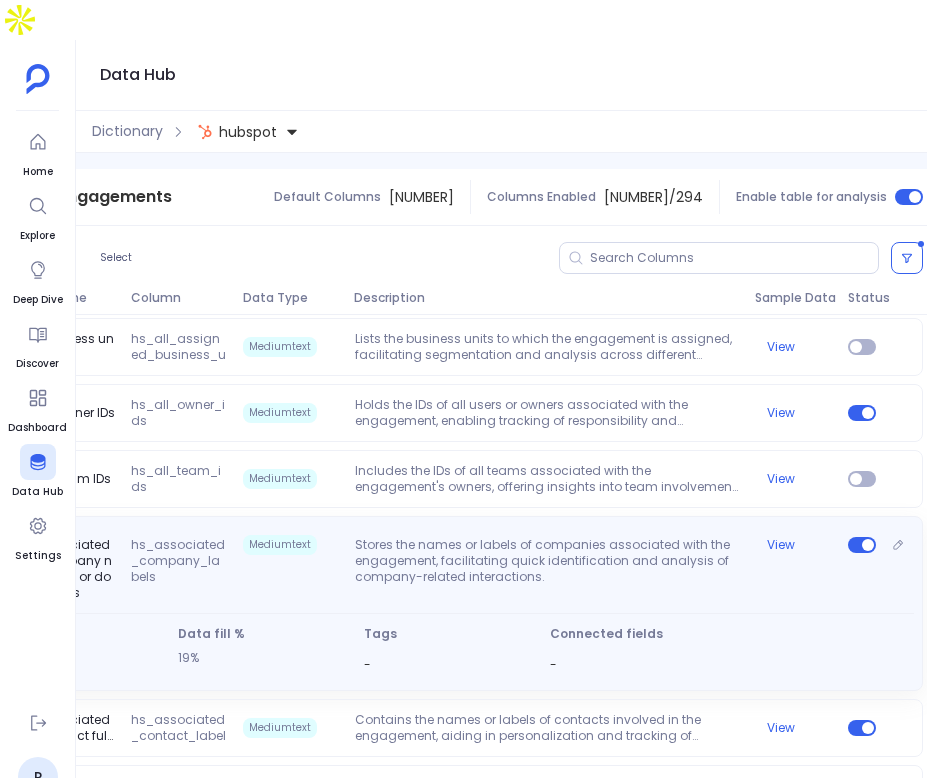 scroll, scrollTop: 0, scrollLeft: 250, axis: horizontal 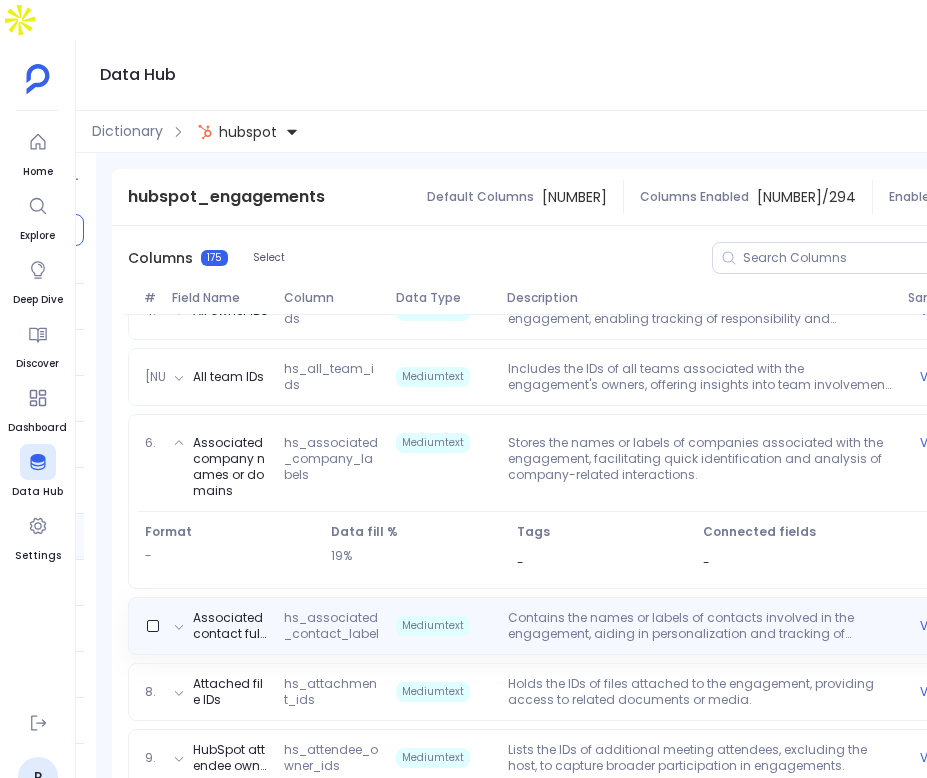 click on "Contains the names or labels of contacts involved in the engagement, aiding in personalization and tracking of individual interactions." at bounding box center (700, 626) 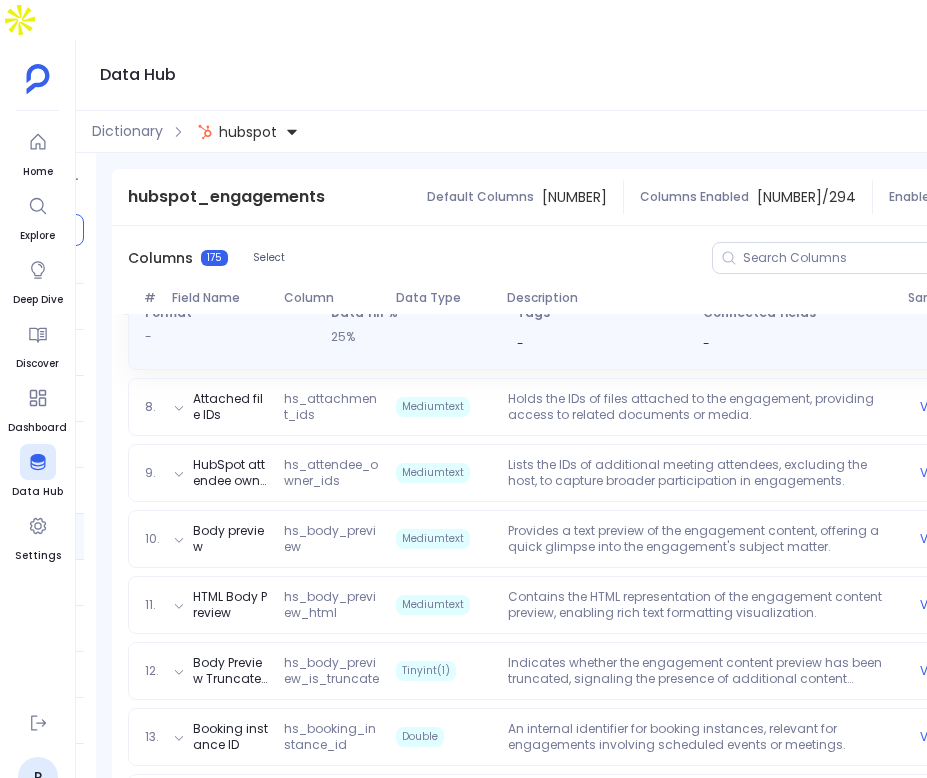 scroll, scrollTop: 819, scrollLeft: 0, axis: vertical 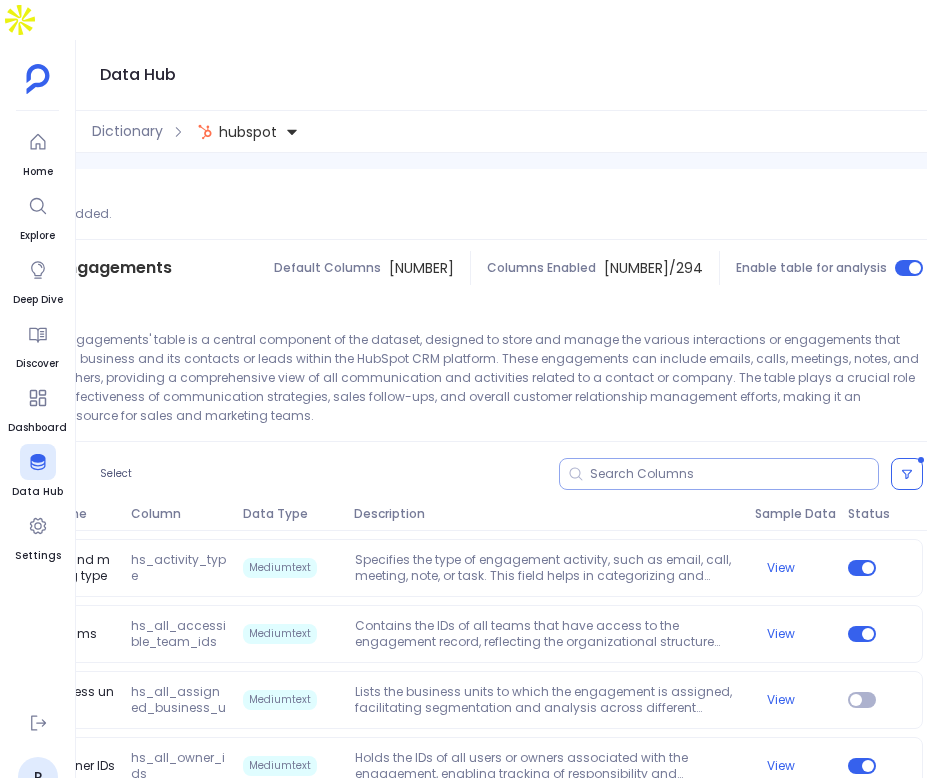 click at bounding box center [719, 474] 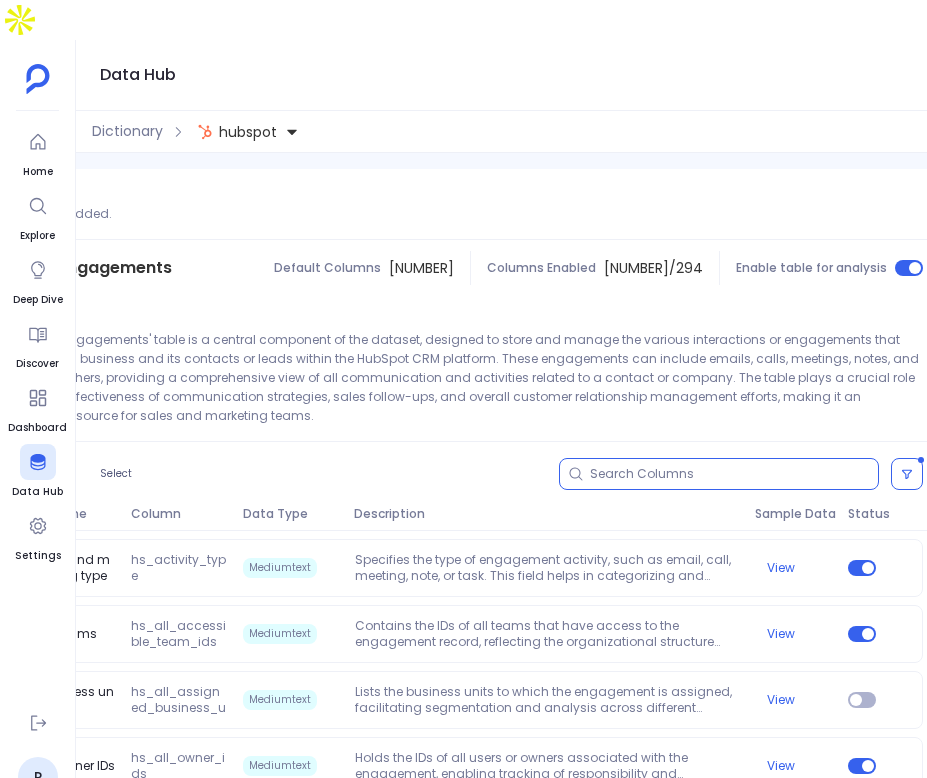 click at bounding box center (734, 474) 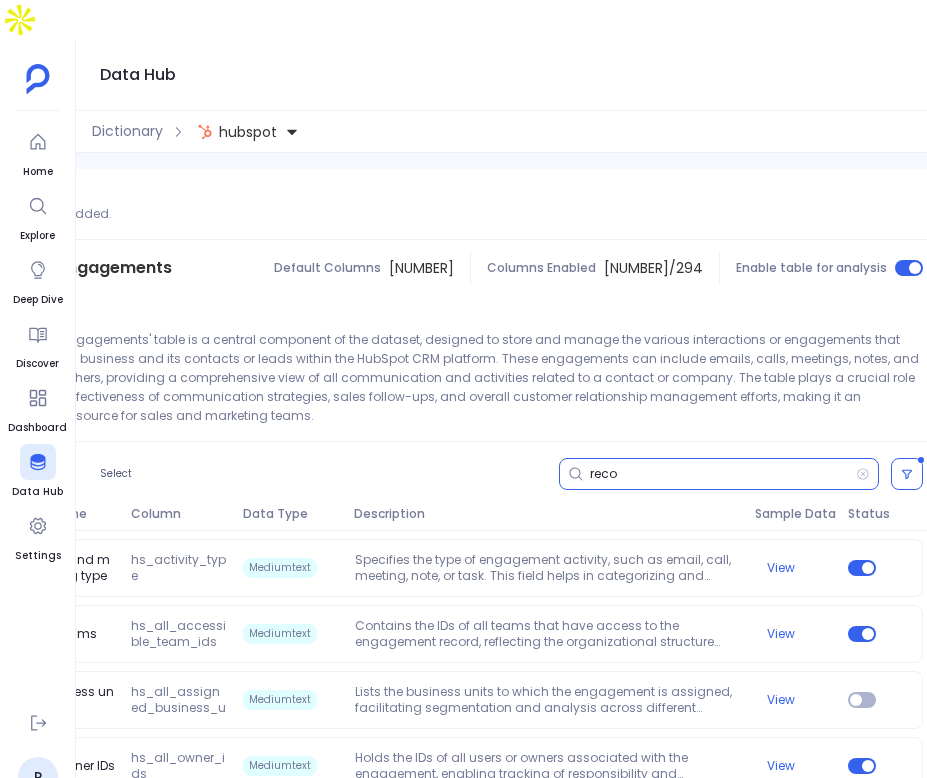 click on "reco" at bounding box center [723, 474] 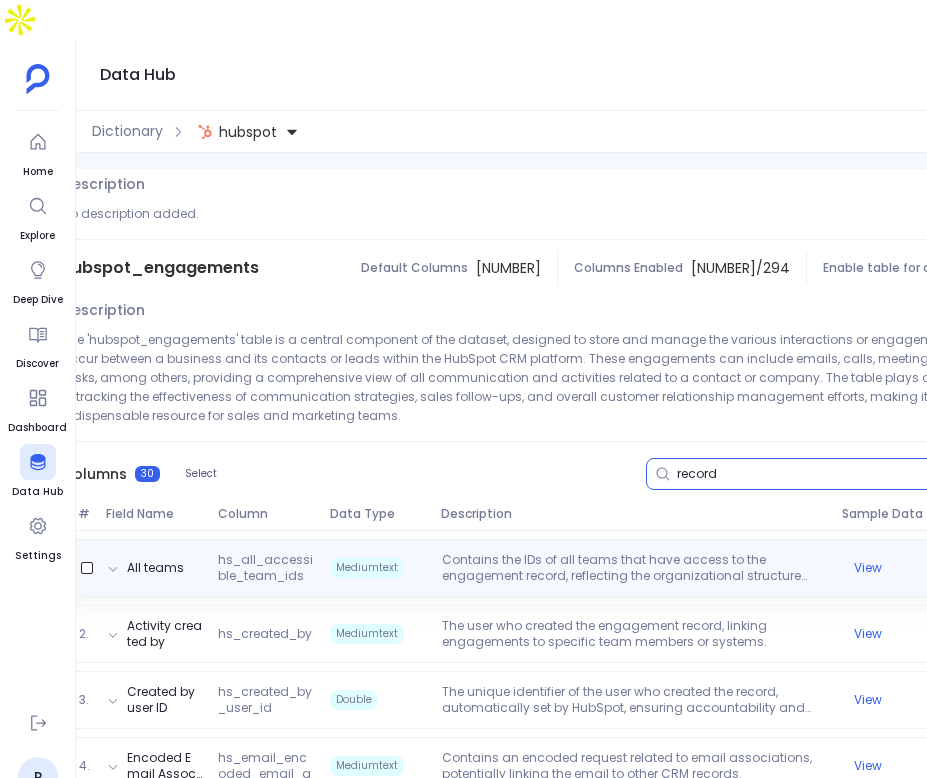 scroll, scrollTop: 0, scrollLeft: 314, axis: horizontal 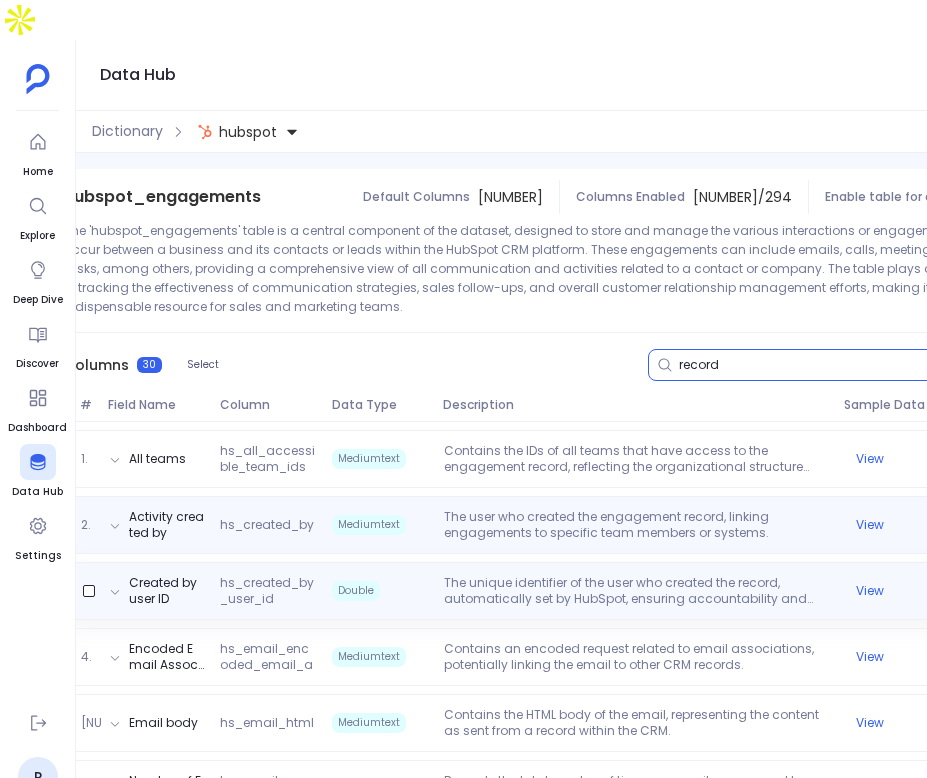 type on "record" 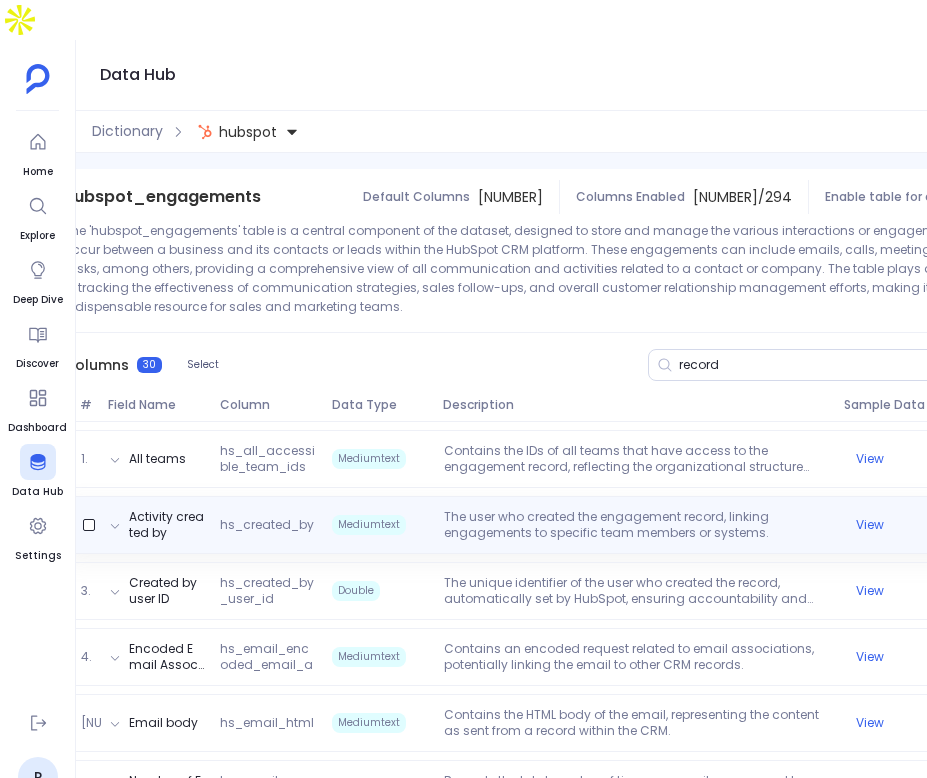 click on "The user who created the engagement record, linking engagements to specific team members or systems." at bounding box center (636, 525) 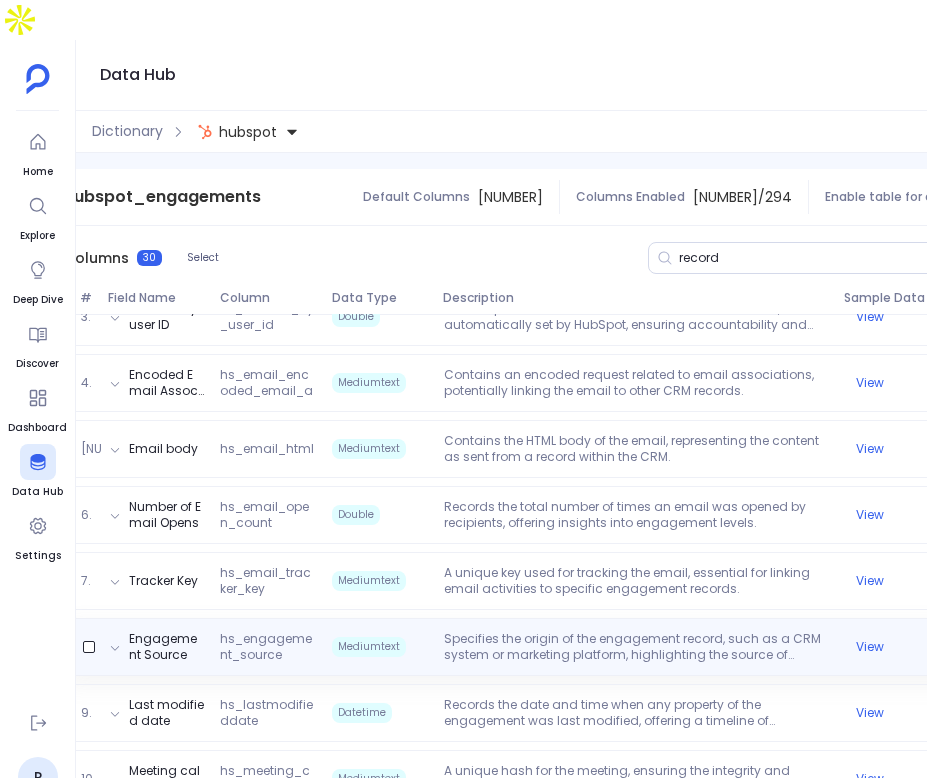 scroll, scrollTop: 562, scrollLeft: 0, axis: vertical 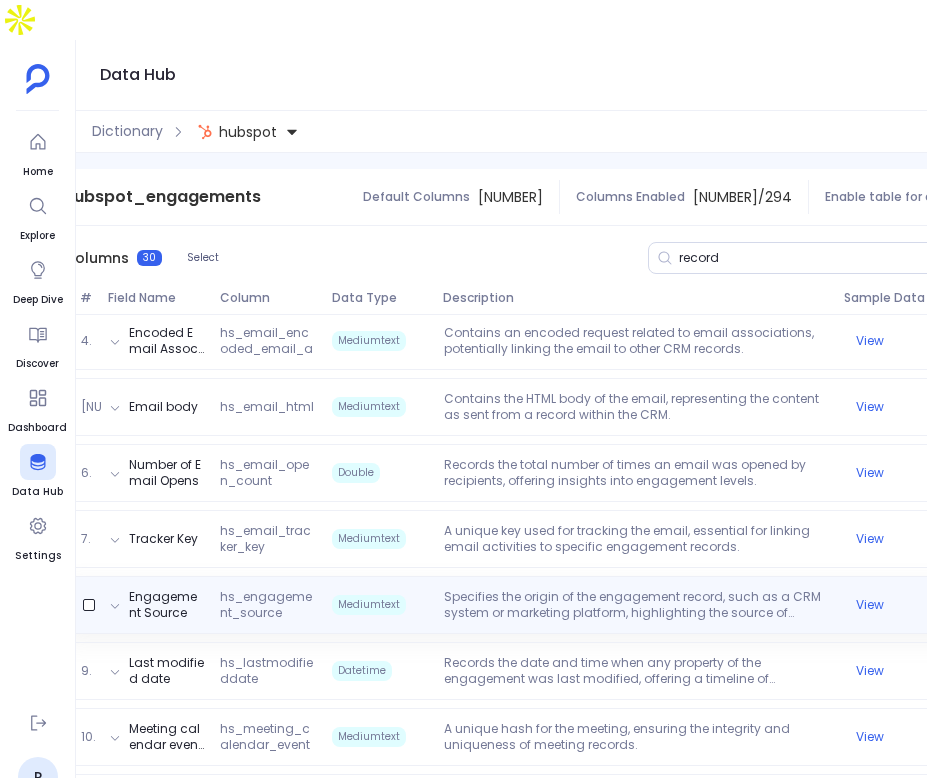 click on "Specifies the origin of the engagement record, such as a CRM system or marketing platform, highlighting the source of interaction." at bounding box center (636, 605) 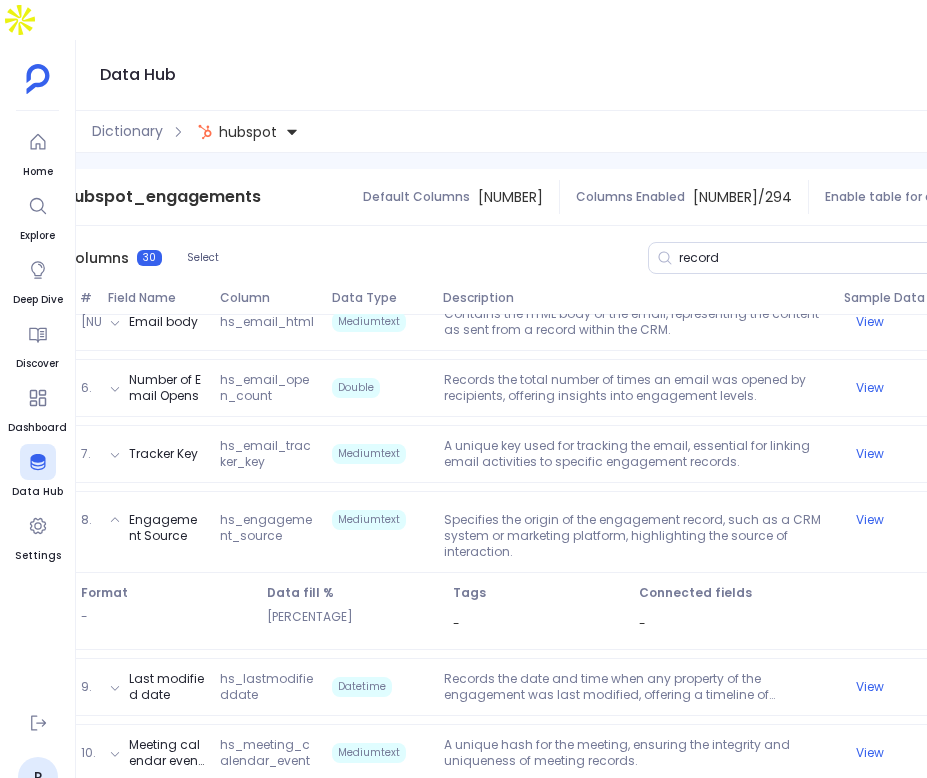 click on "1. All teams hs_all_accessible_team_ids Mediumtext Contains the IDs of all teams that have access to the engagement record, reflecting the organizational structure and access control settings. View 2. Activity created by hs_created_by Mediumtext The user who created the engagement record, linking engagements to specific team members or systems. View 3. Created by user ID hs_created_by_user_id Double The unique identifier of the user who created the record, automatically set by HubSpot, ensuring accountability and traceability. View 4. Encoded Email Associations Request hs_email_encoded_email_associations_request Mediumtext Contains an encoded request related to email associations, potentially linking the email to other CRM records. View 5. Email body hs_email_html Mediumtext Contains the HTML body of the email, representing the content as sent from a record within the CRM. View 6. Number of Email Opens hs_email_open_count Double View 7. Tracker Key hs_email_tracker_key Mediumtext View 8. Engagement Source - -" at bounding box center (538, 1069) 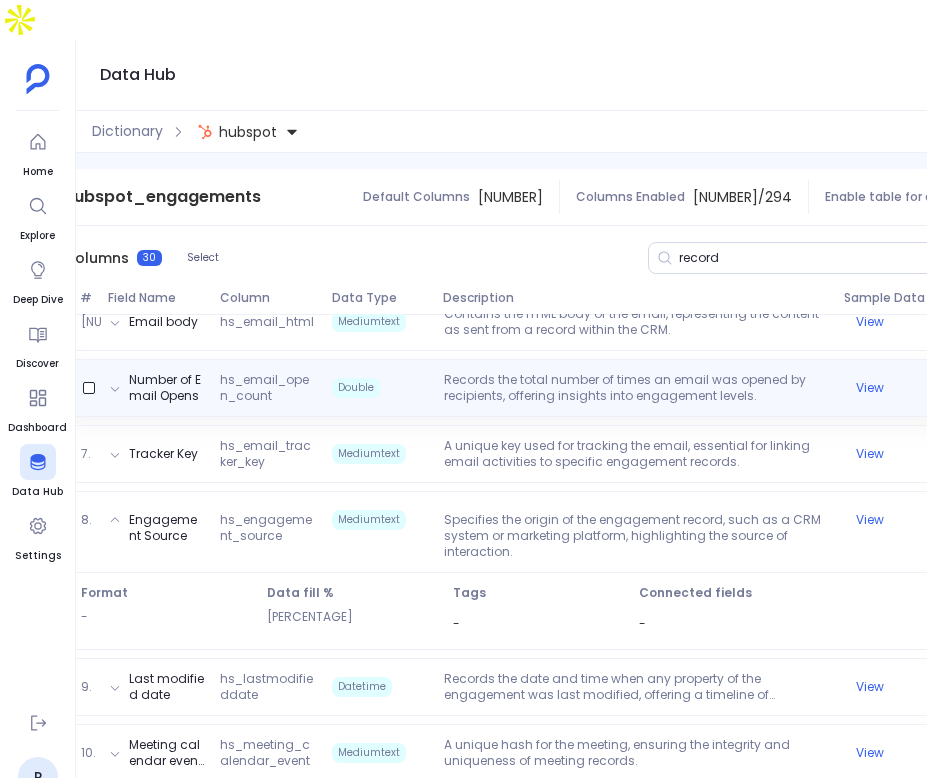 click on "Records the total number of times an email was opened by recipients, offering insights into engagement levels." at bounding box center [636, 388] 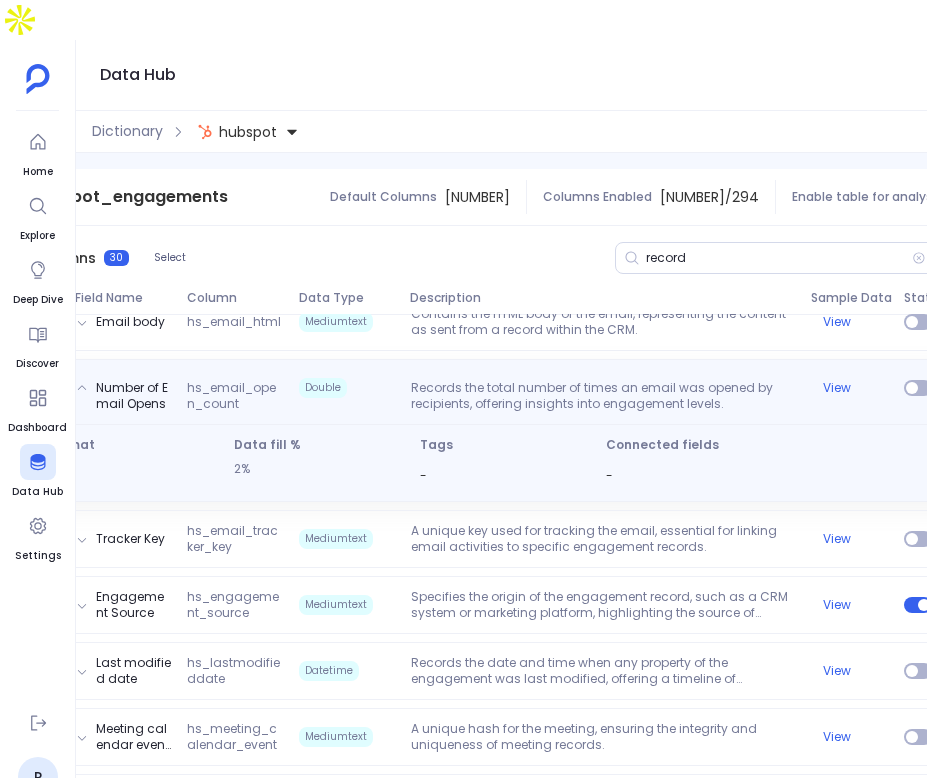 scroll, scrollTop: 0, scrollLeft: 354, axis: horizontal 